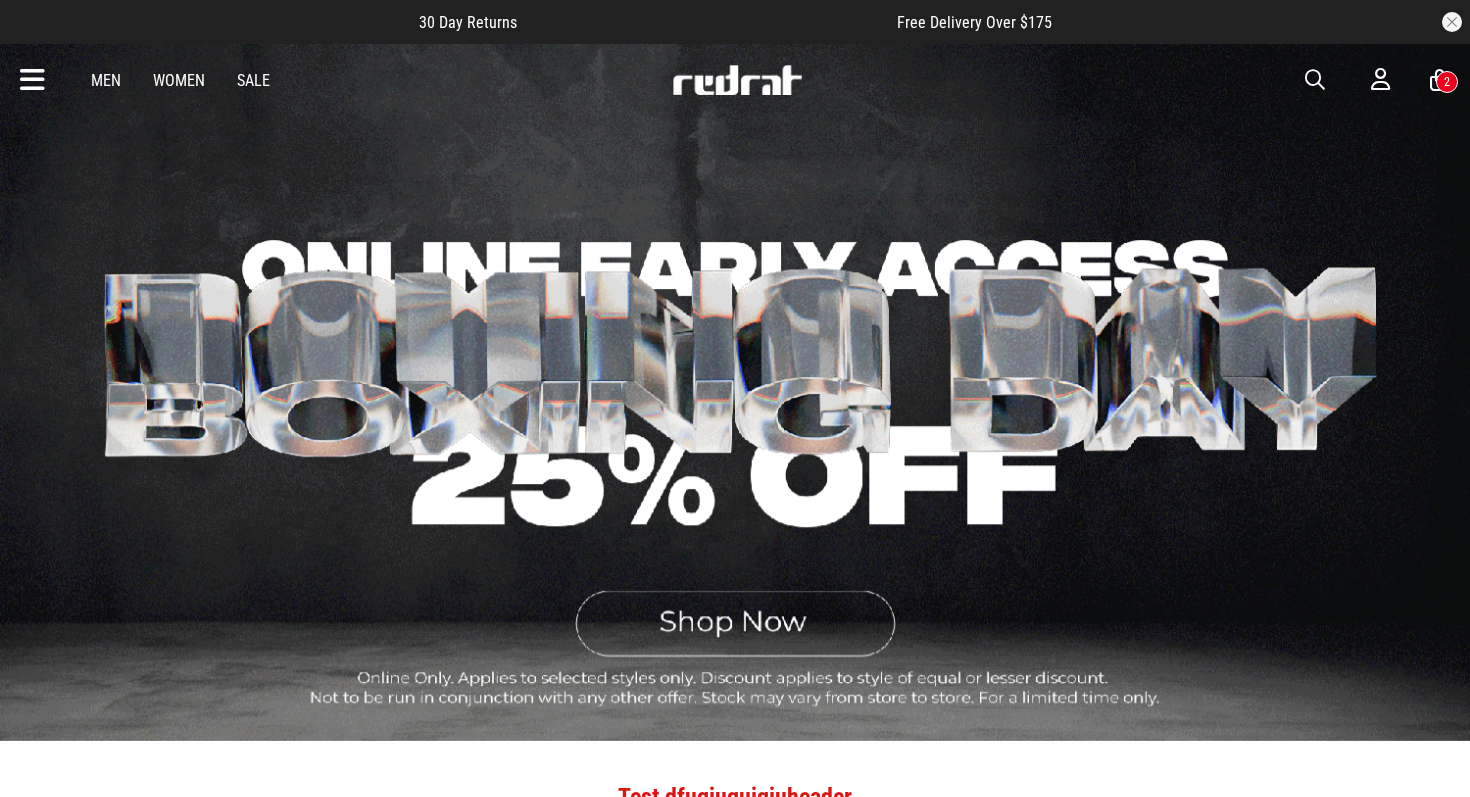 scroll, scrollTop: 0, scrollLeft: 0, axis: both 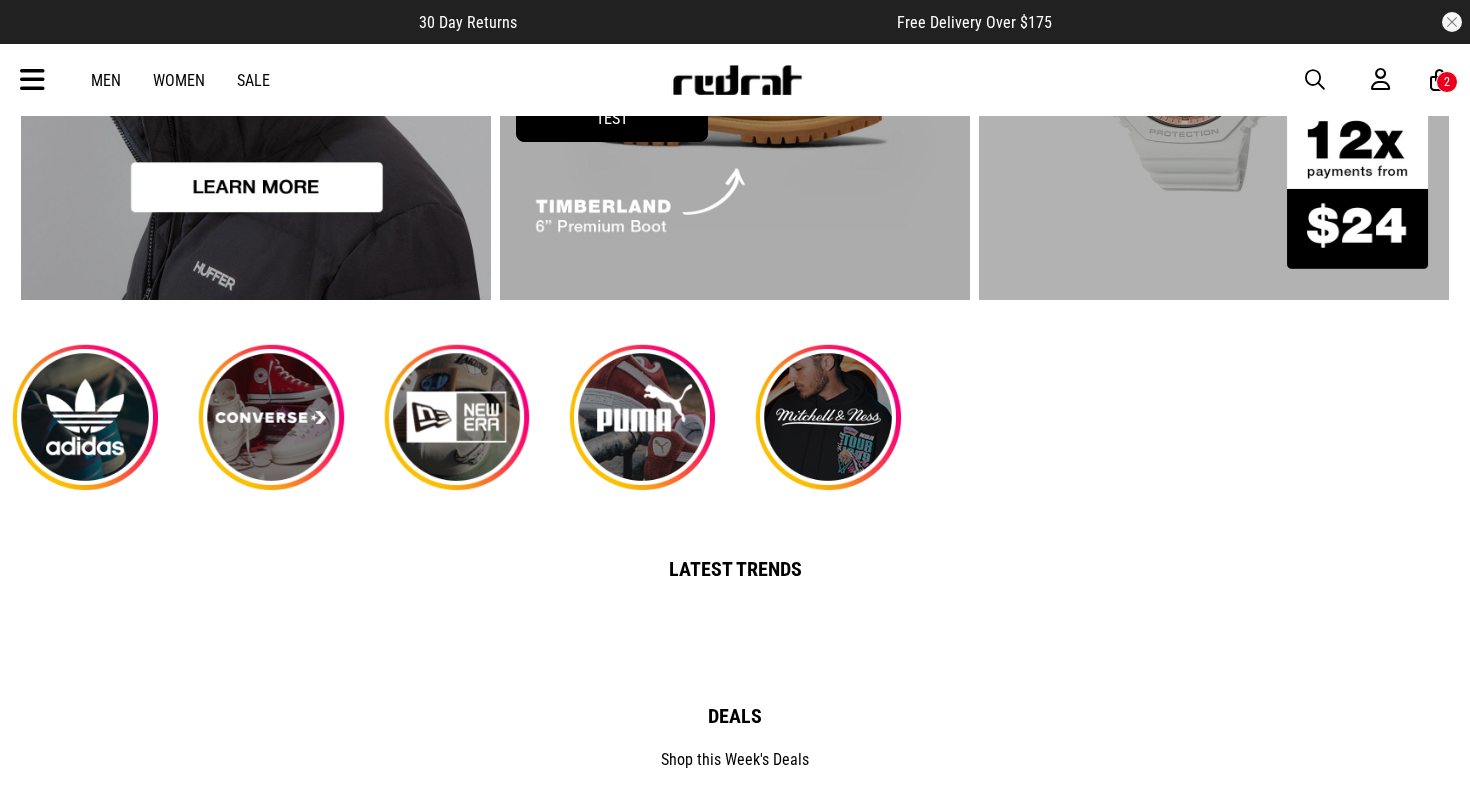 click on "TEst test TEST" at bounding box center [612, 66] 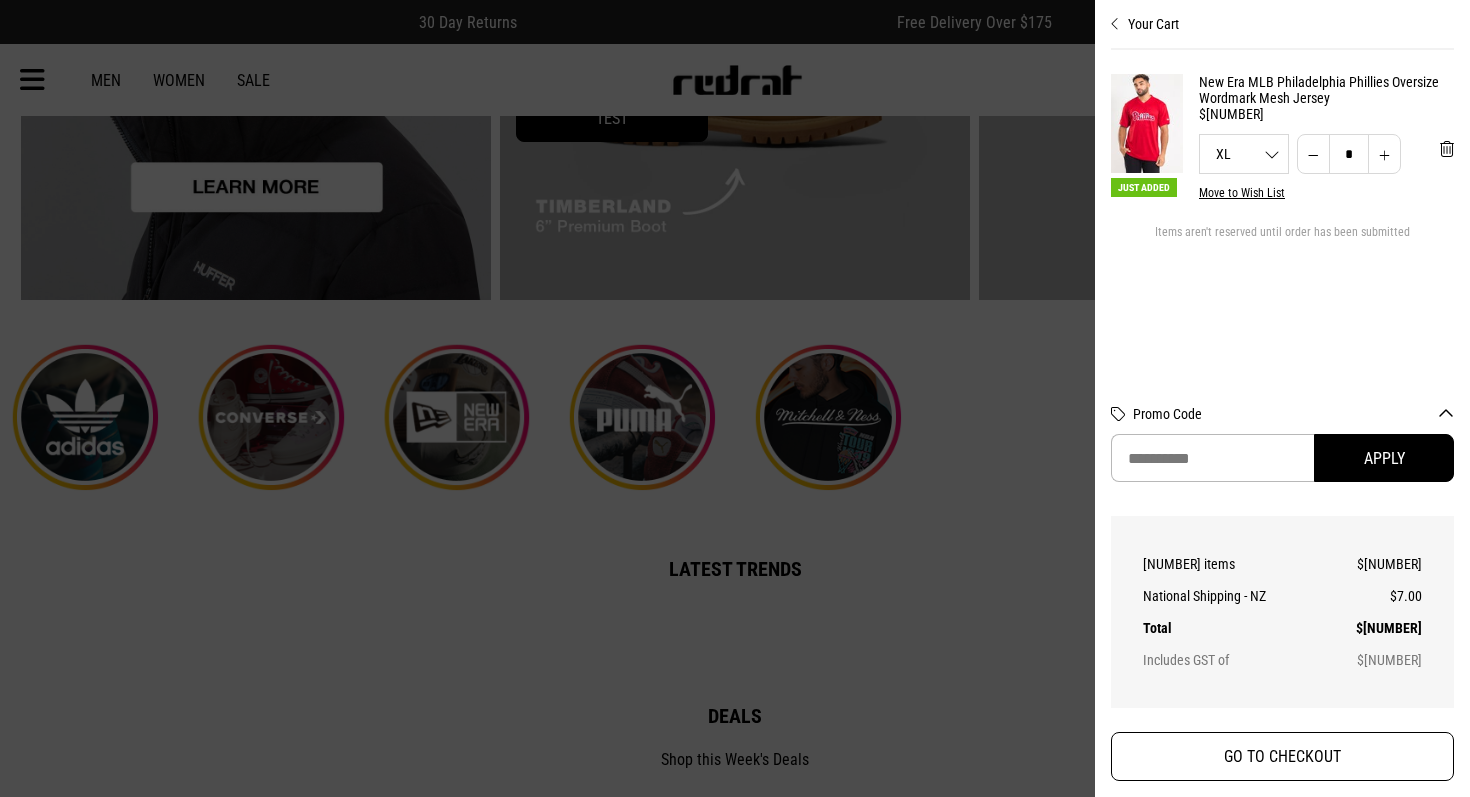 click on "GO TO CHECKOUT" at bounding box center (1282, 756) 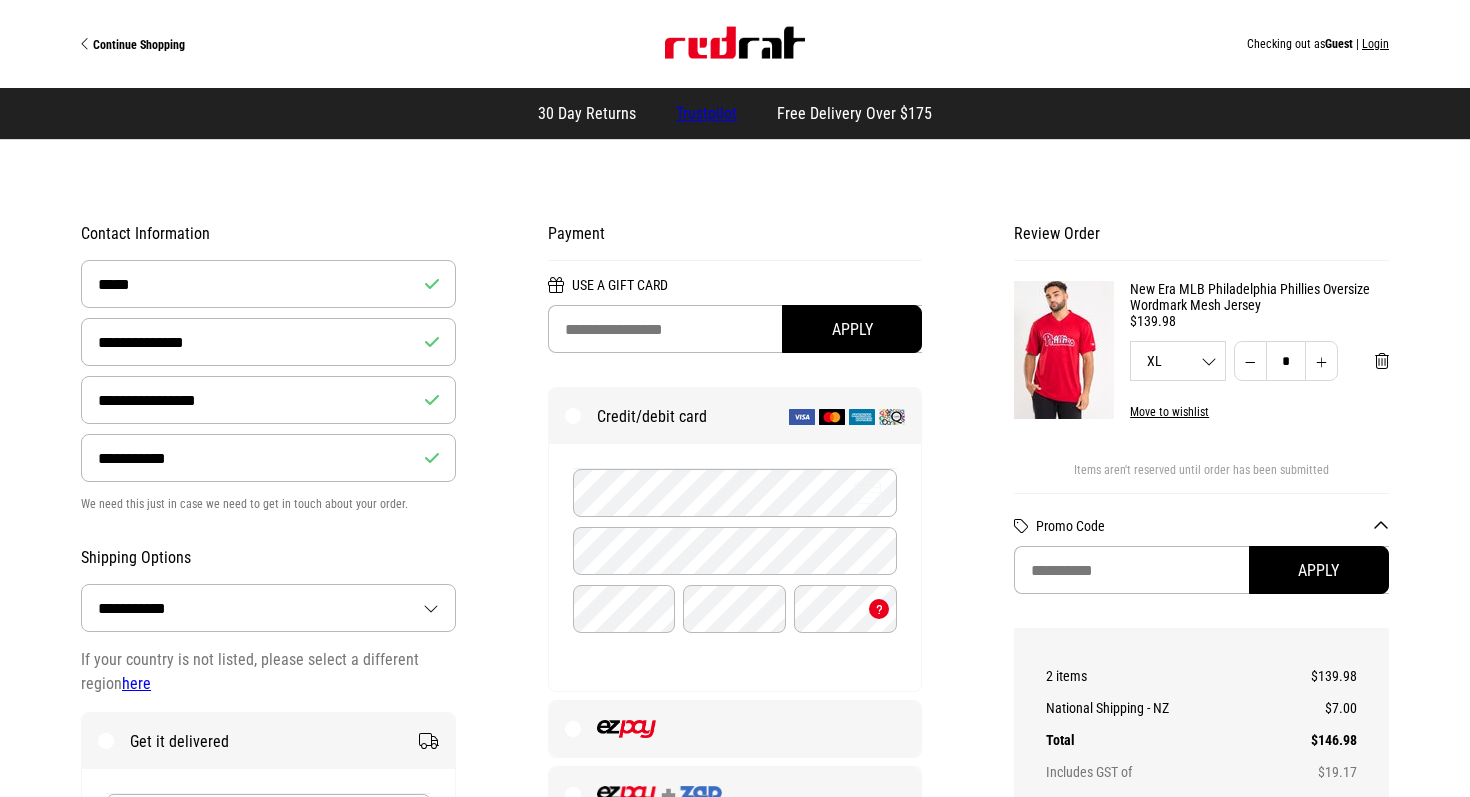 select on "**********" 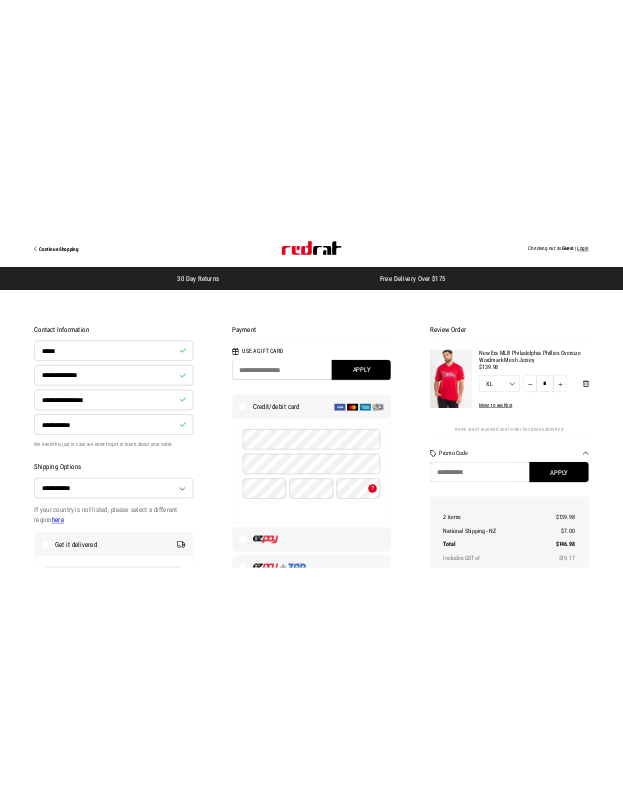 scroll, scrollTop: 0, scrollLeft: 0, axis: both 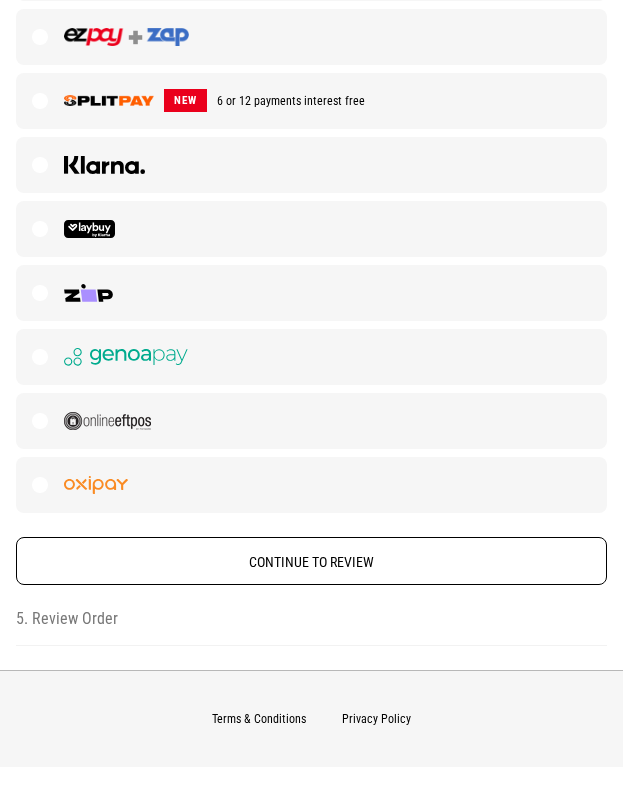 click on "Continue to Review" at bounding box center (311, 561) 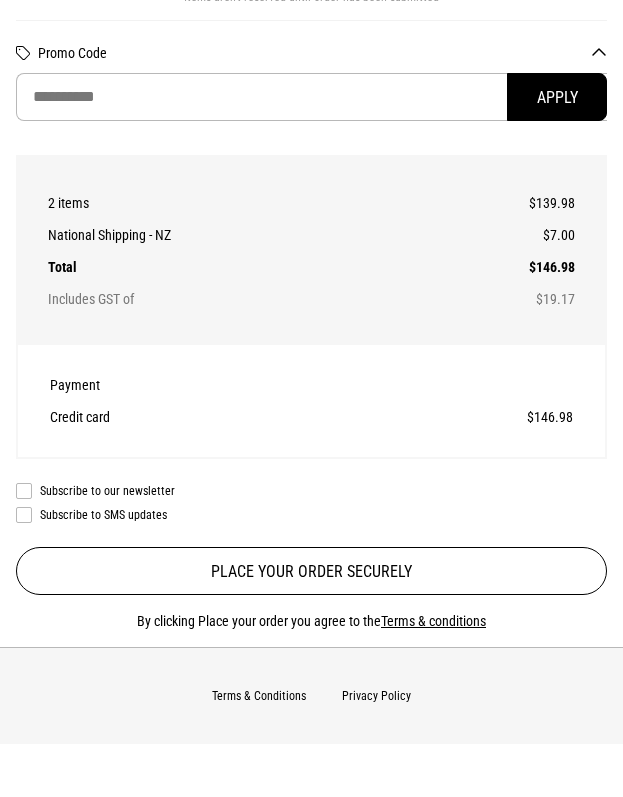 scroll, scrollTop: 1127, scrollLeft: 0, axis: vertical 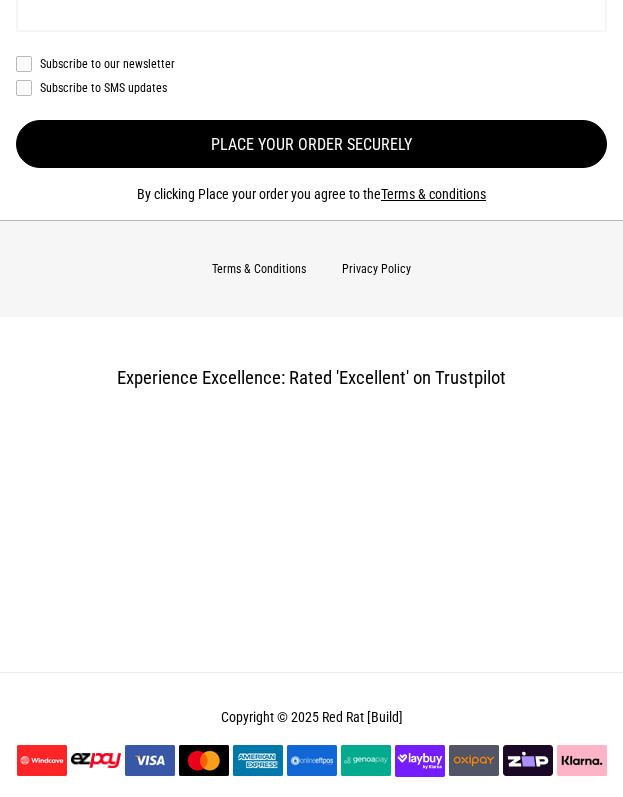 click on "Place your order securely" at bounding box center [311, 144] 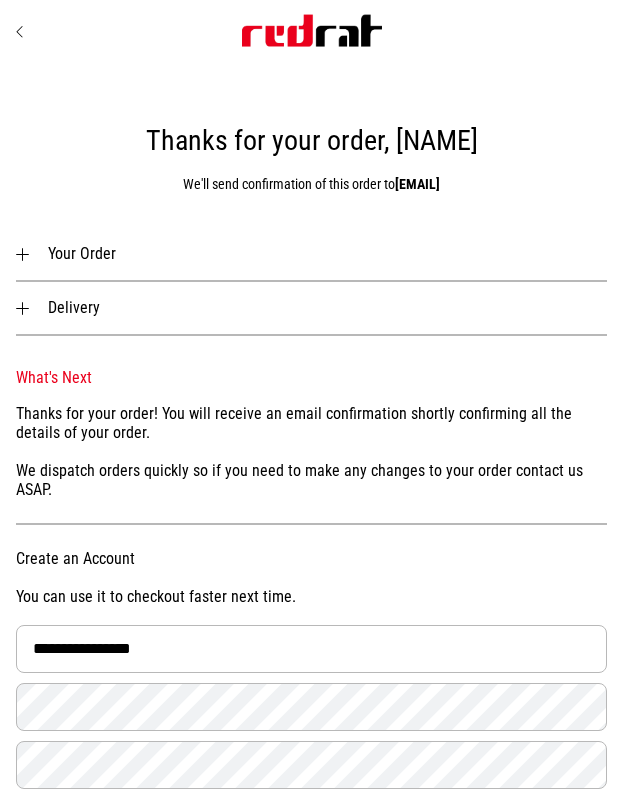 scroll, scrollTop: 0, scrollLeft: 0, axis: both 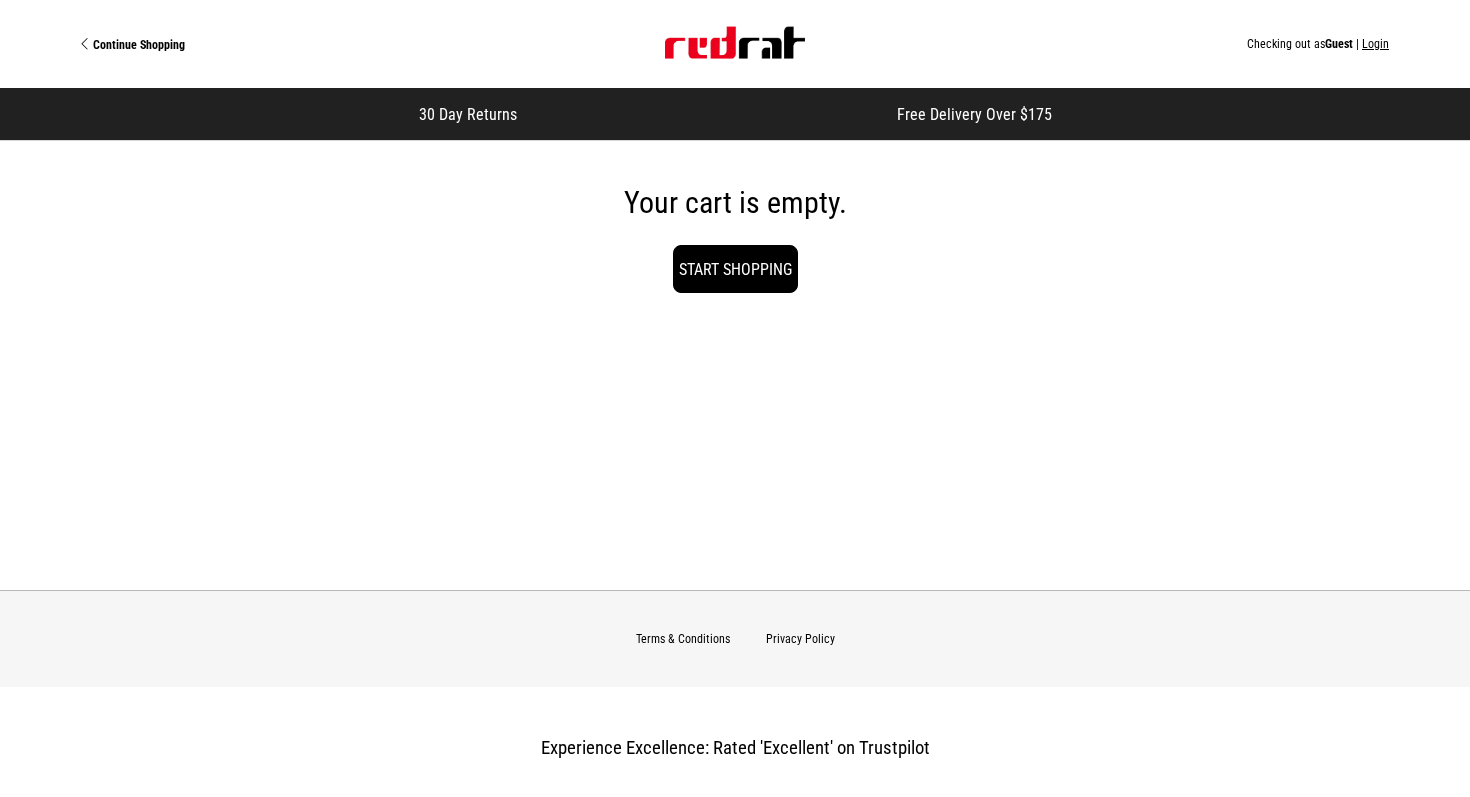click on "Login" at bounding box center [1375, 44] 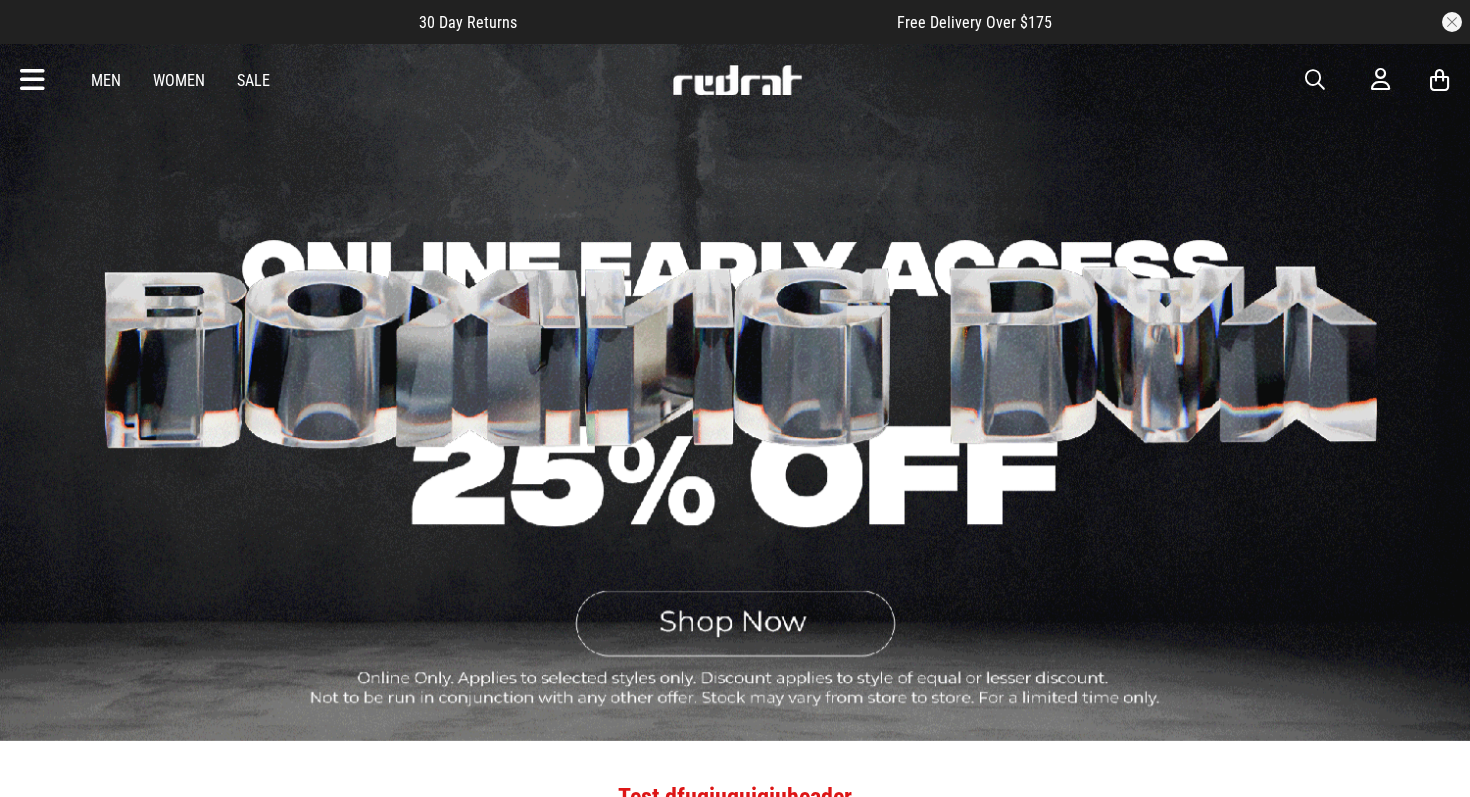 scroll, scrollTop: 0, scrollLeft: 0, axis: both 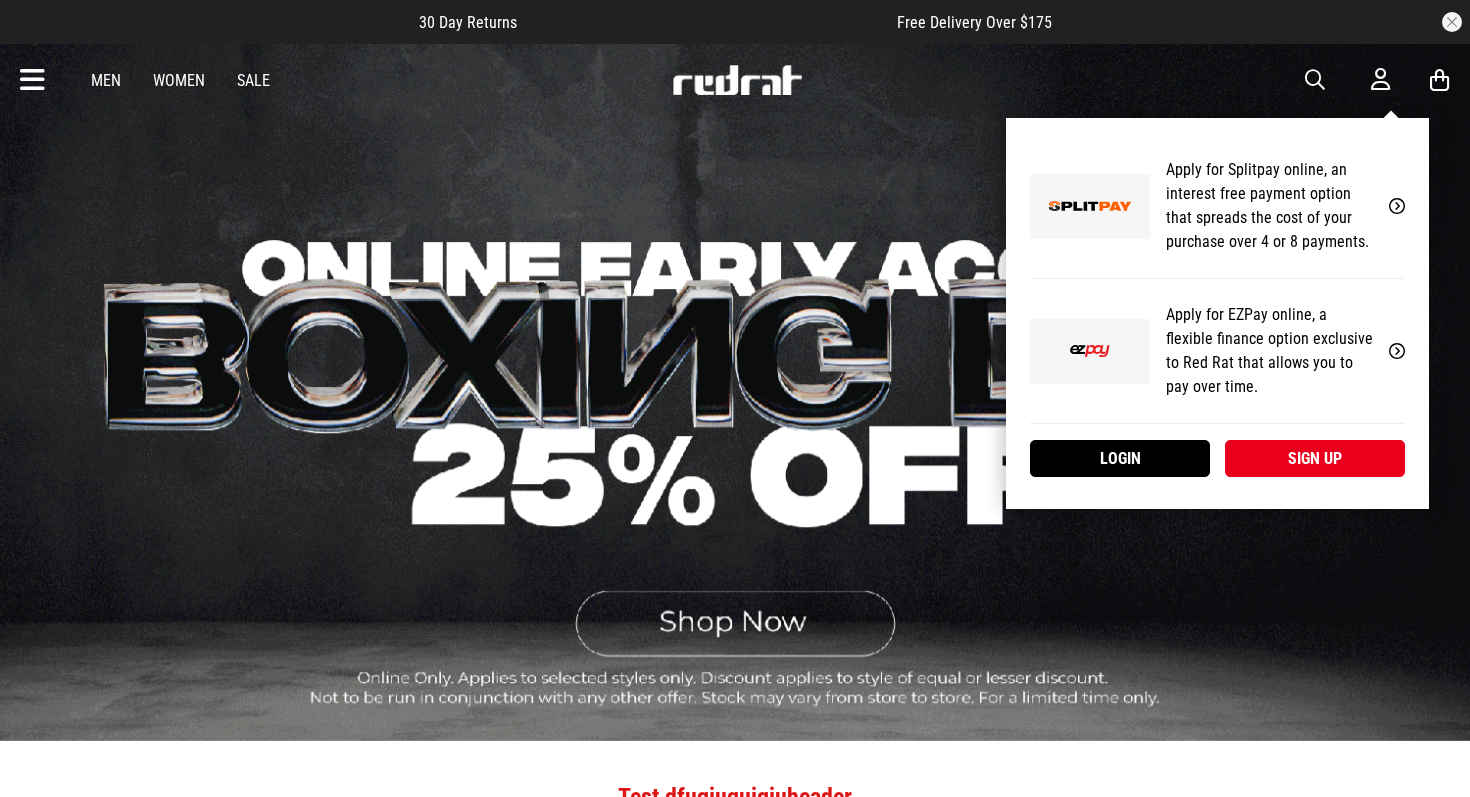 click on "Sign up" at bounding box center [1315, 458] 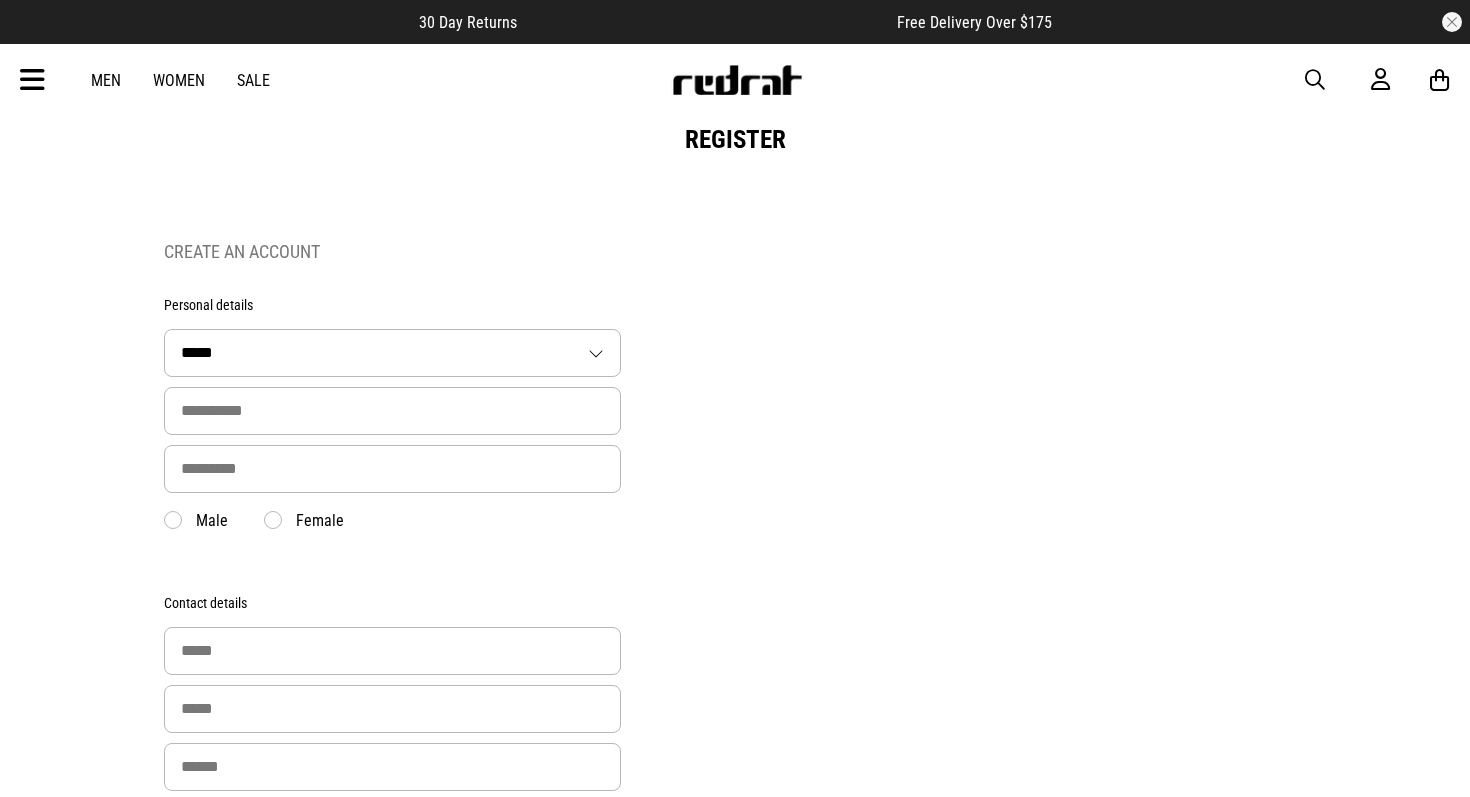 scroll, scrollTop: 0, scrollLeft: 0, axis: both 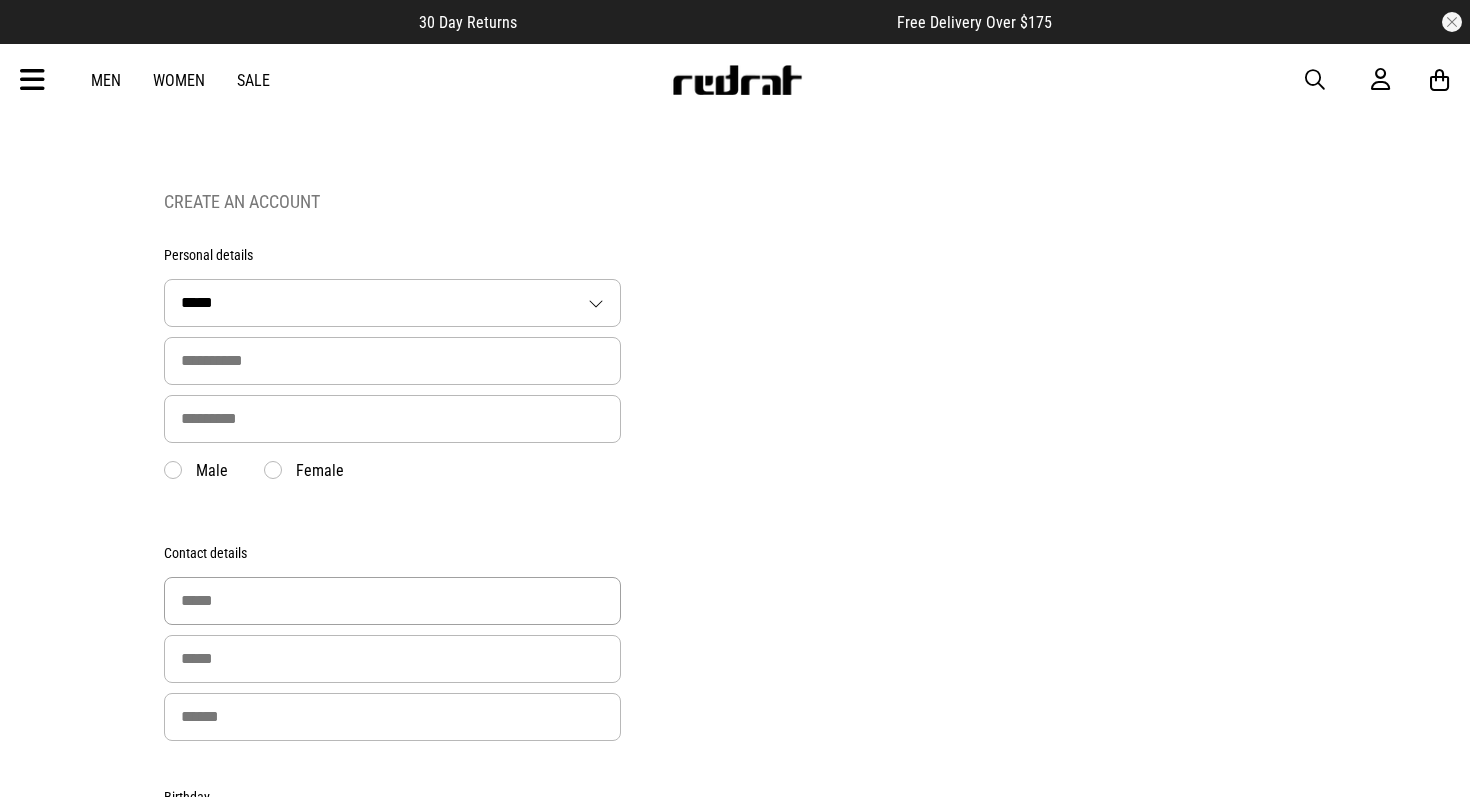 type on "**********" 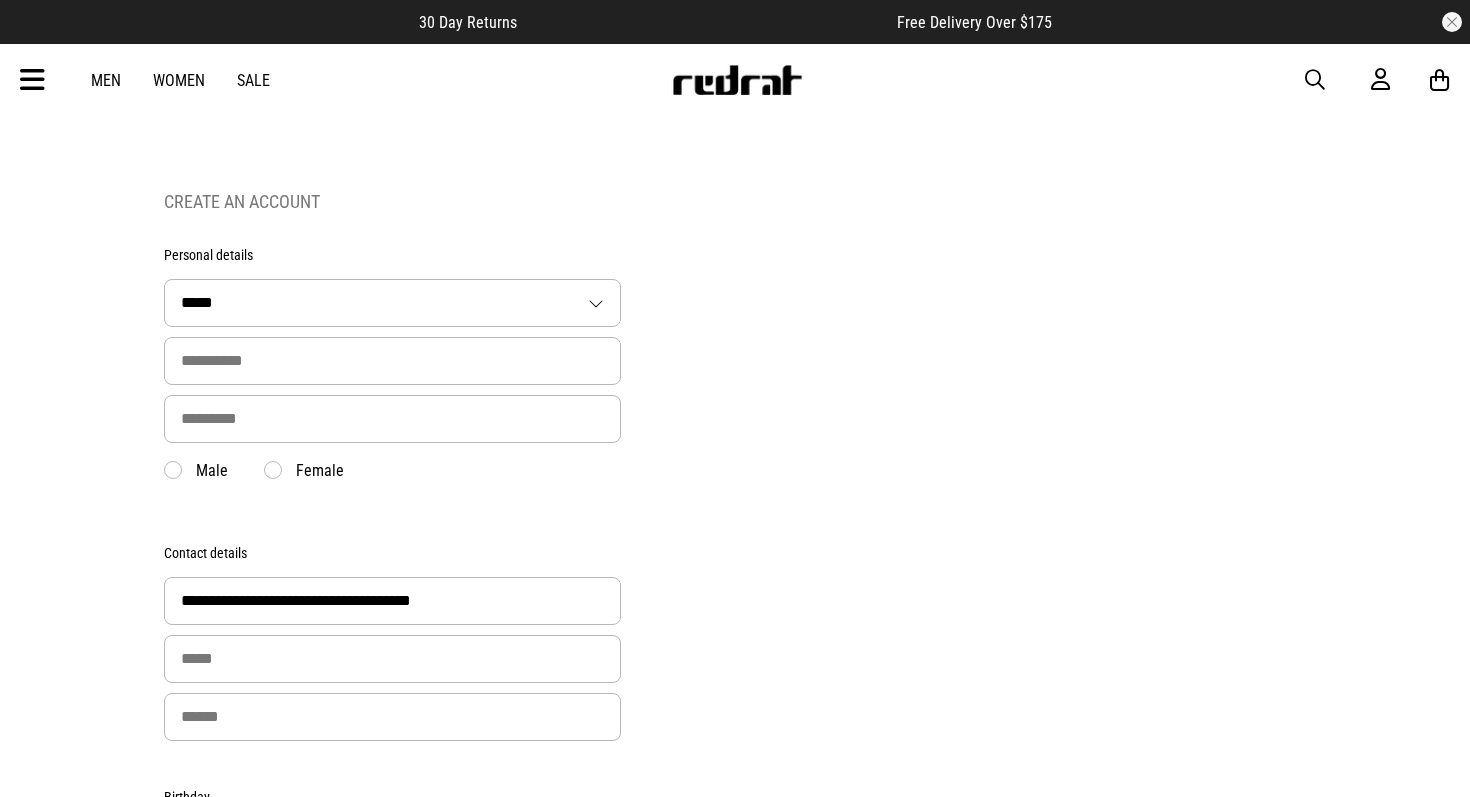 click on "[MASKED_DATA]
[MASKED_DATA]
[MASKED_DATA]
****
[MASKED_DATA]
**" at bounding box center (392, 303) 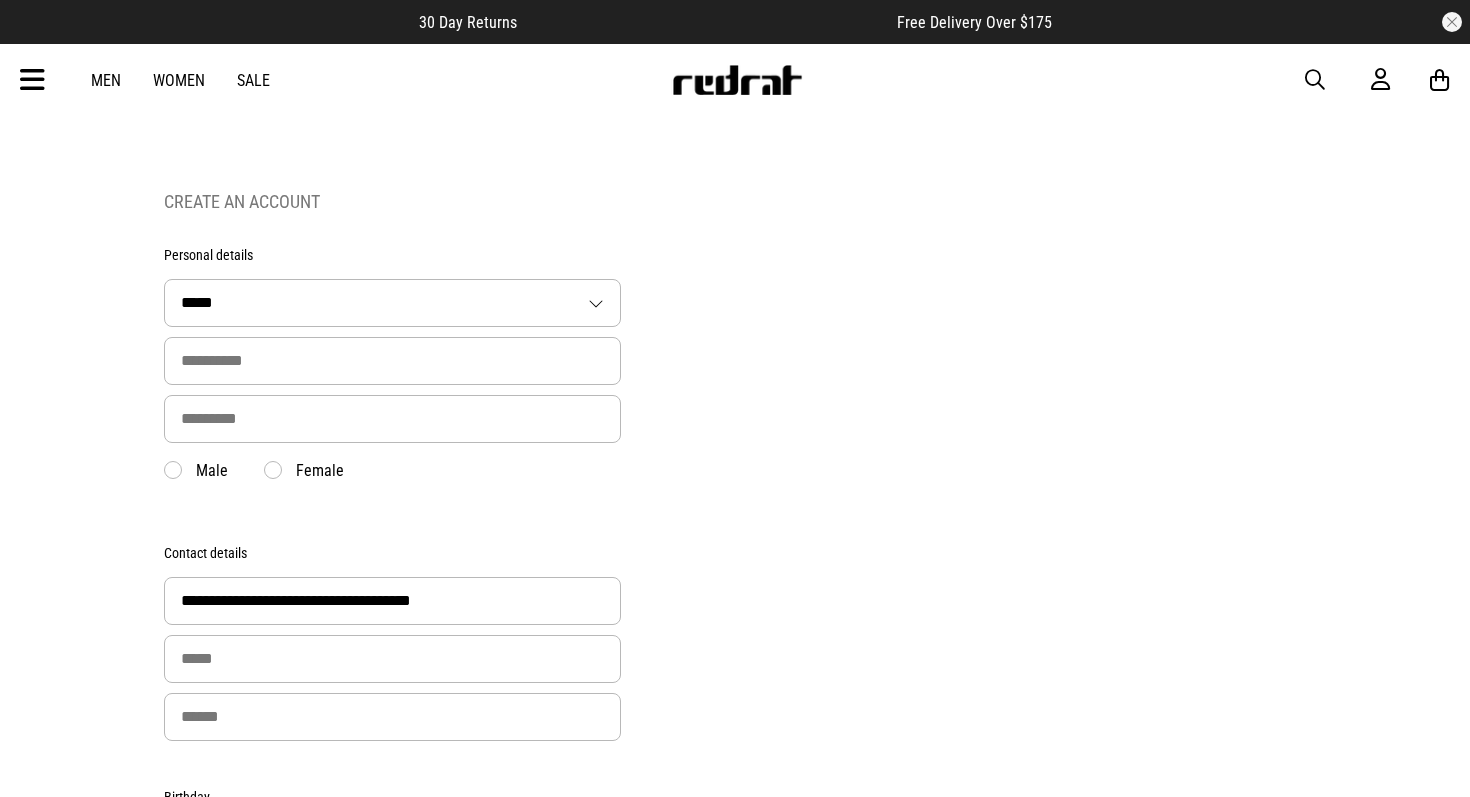 select on "**" 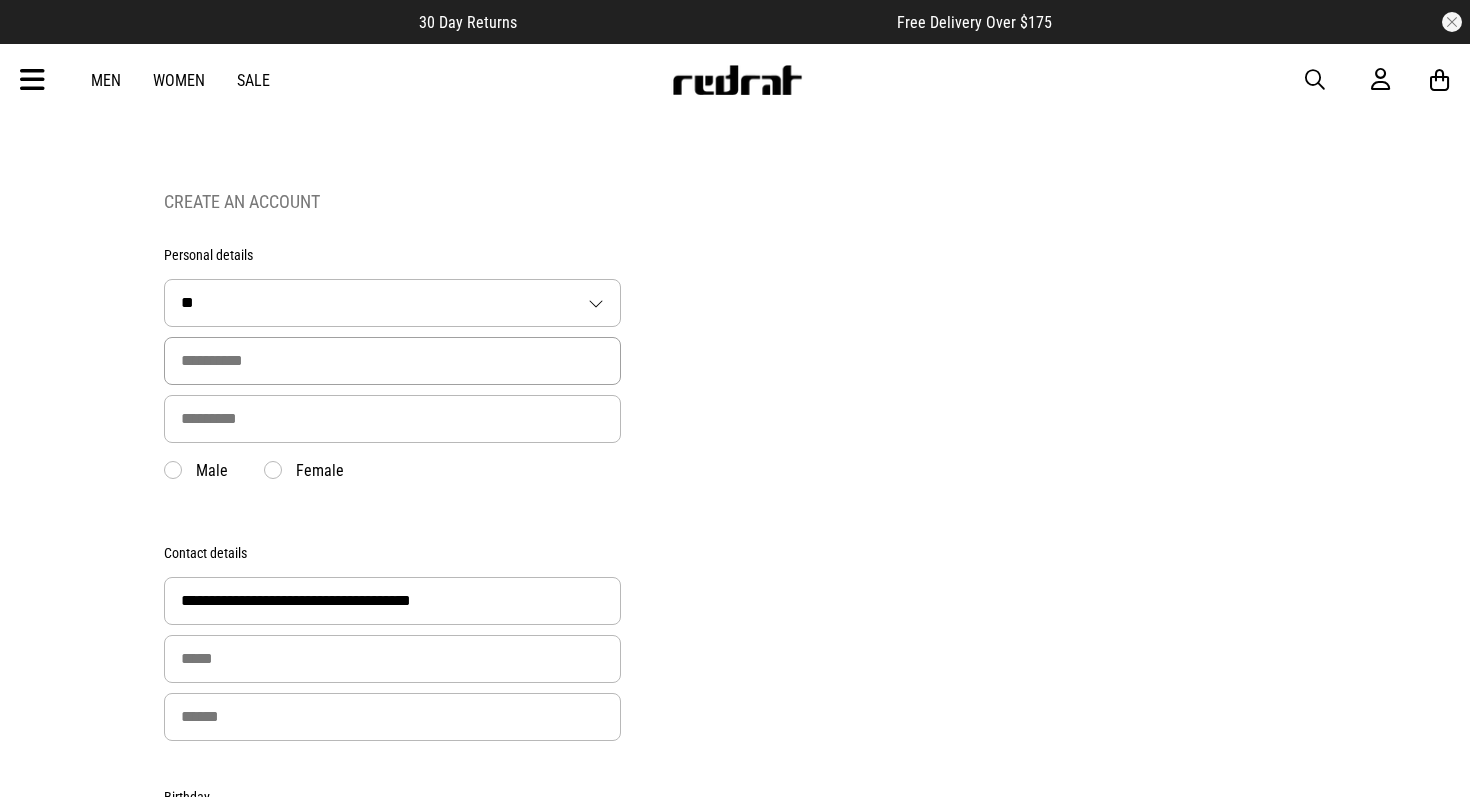 click at bounding box center [392, 361] 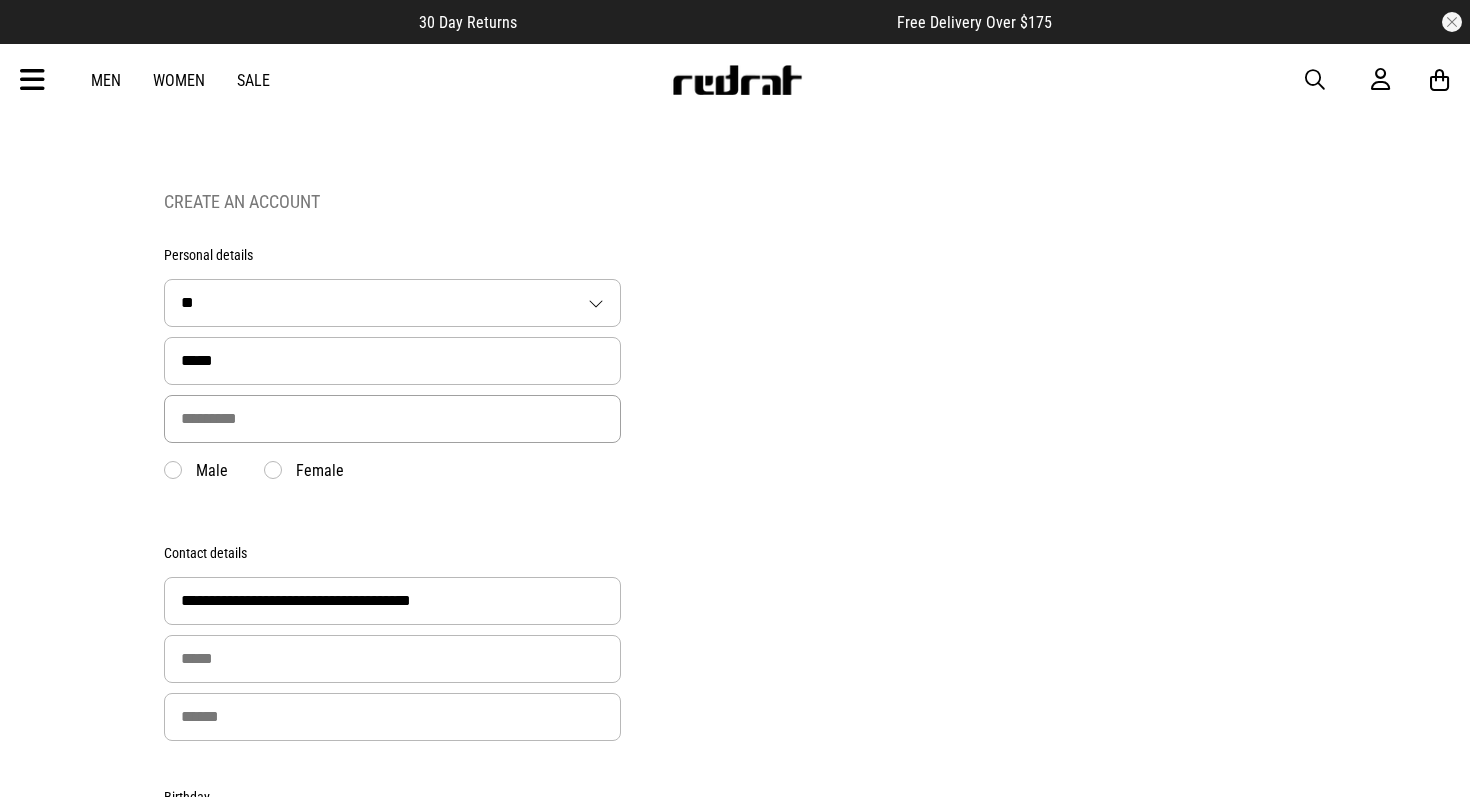 click at bounding box center [392, 419] 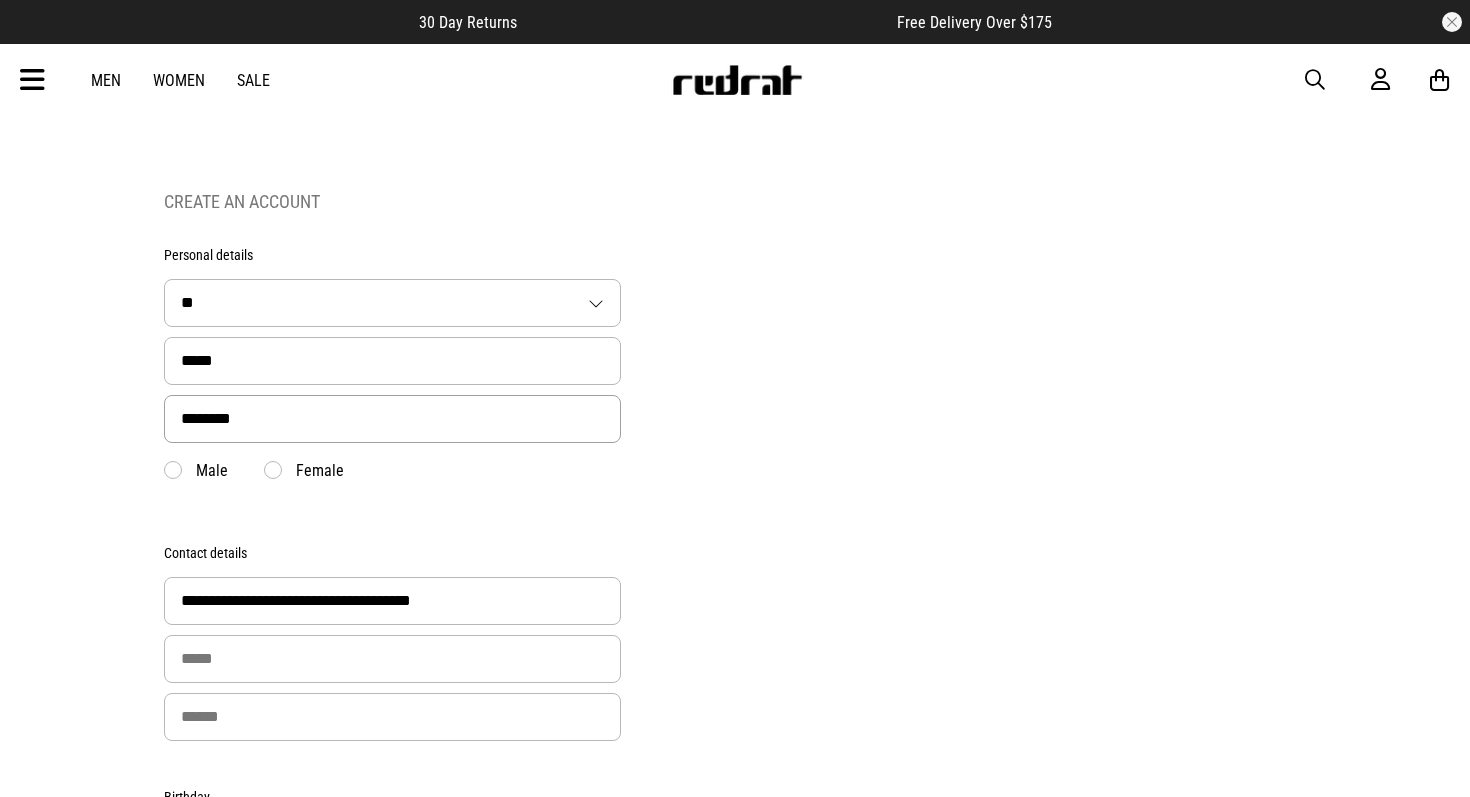 drag, startPoint x: 302, startPoint y: 429, endPoint x: 168, endPoint y: 421, distance: 134.23859 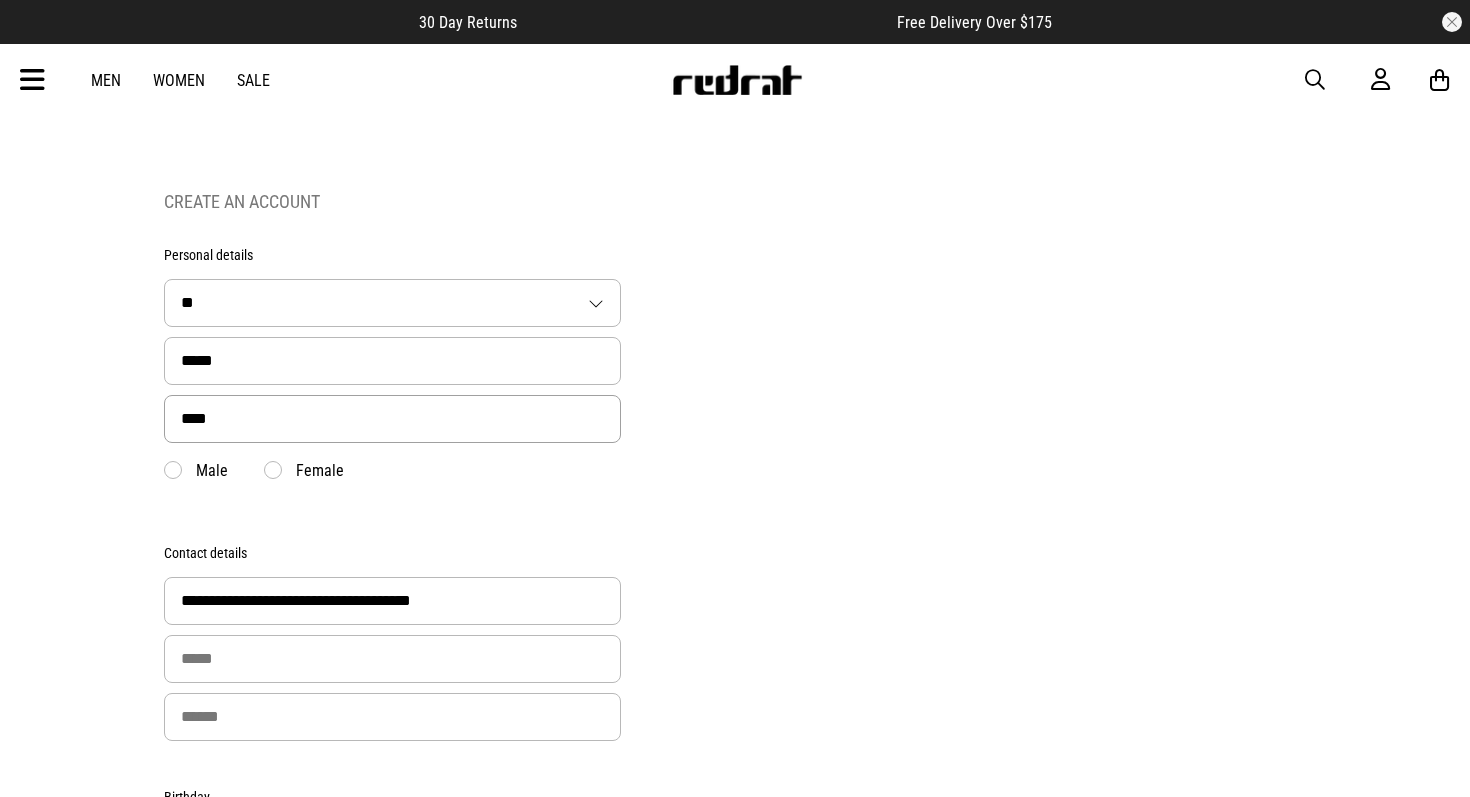 type on "****" 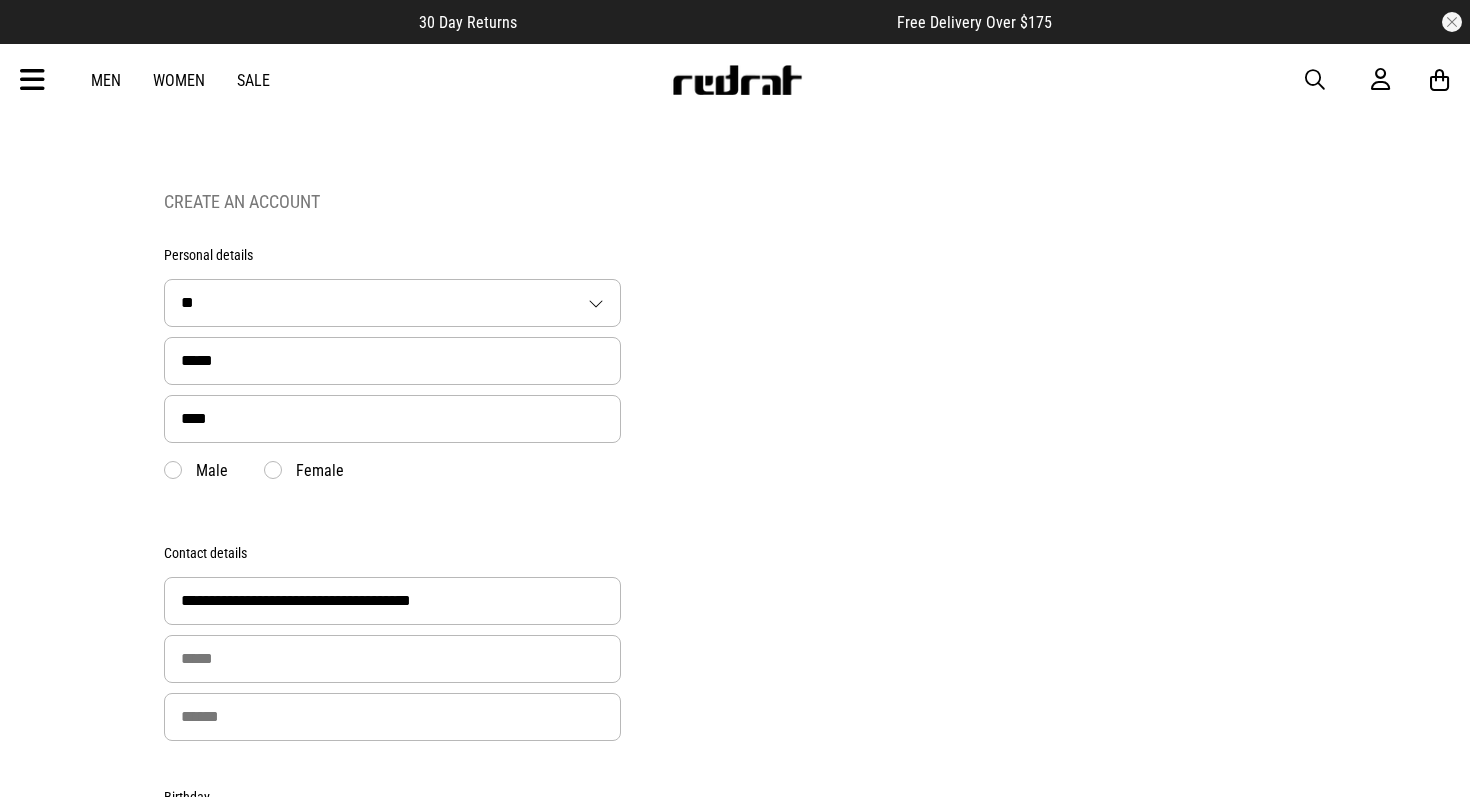 click on "Male" at bounding box center (196, 471) 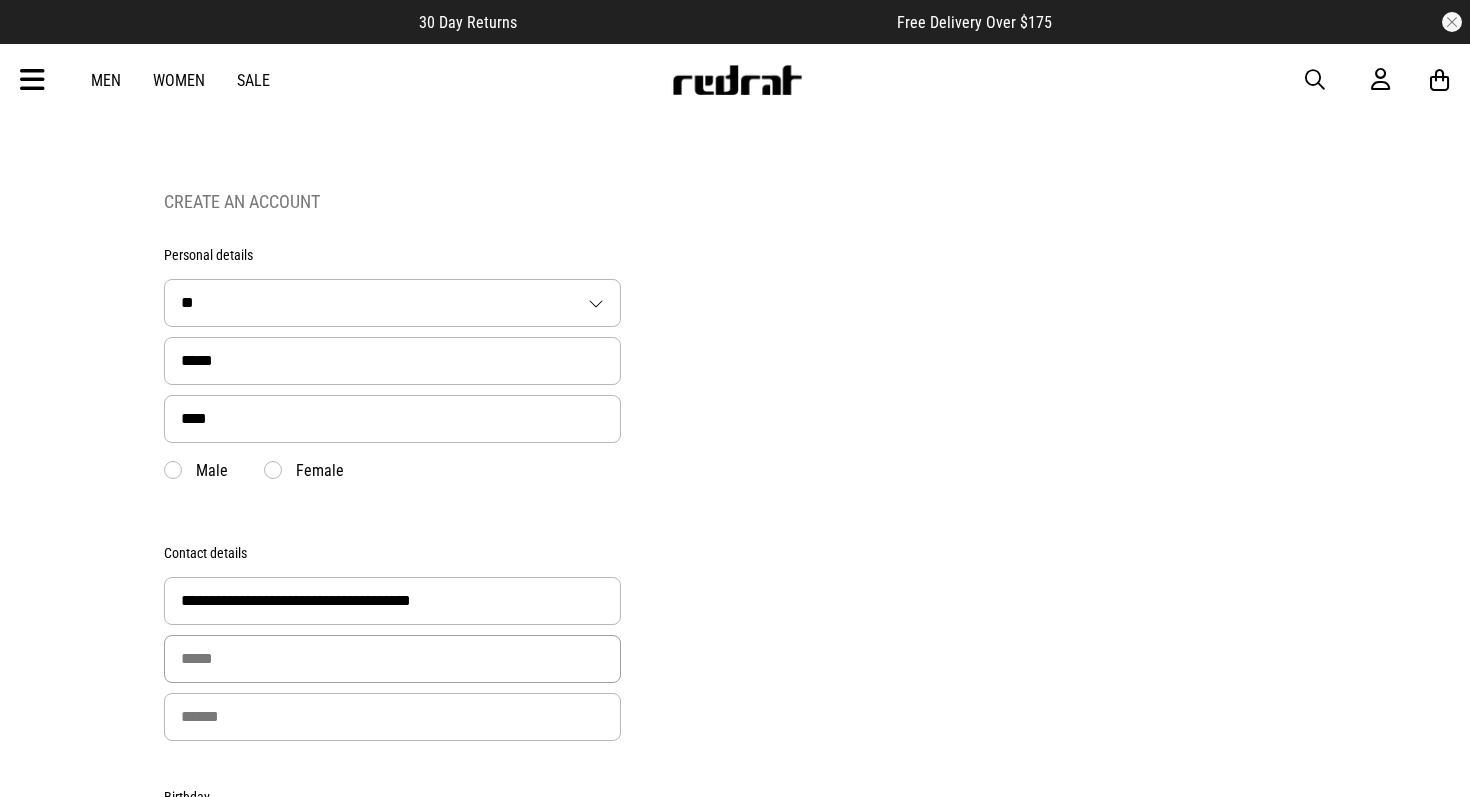 click at bounding box center (392, 659) 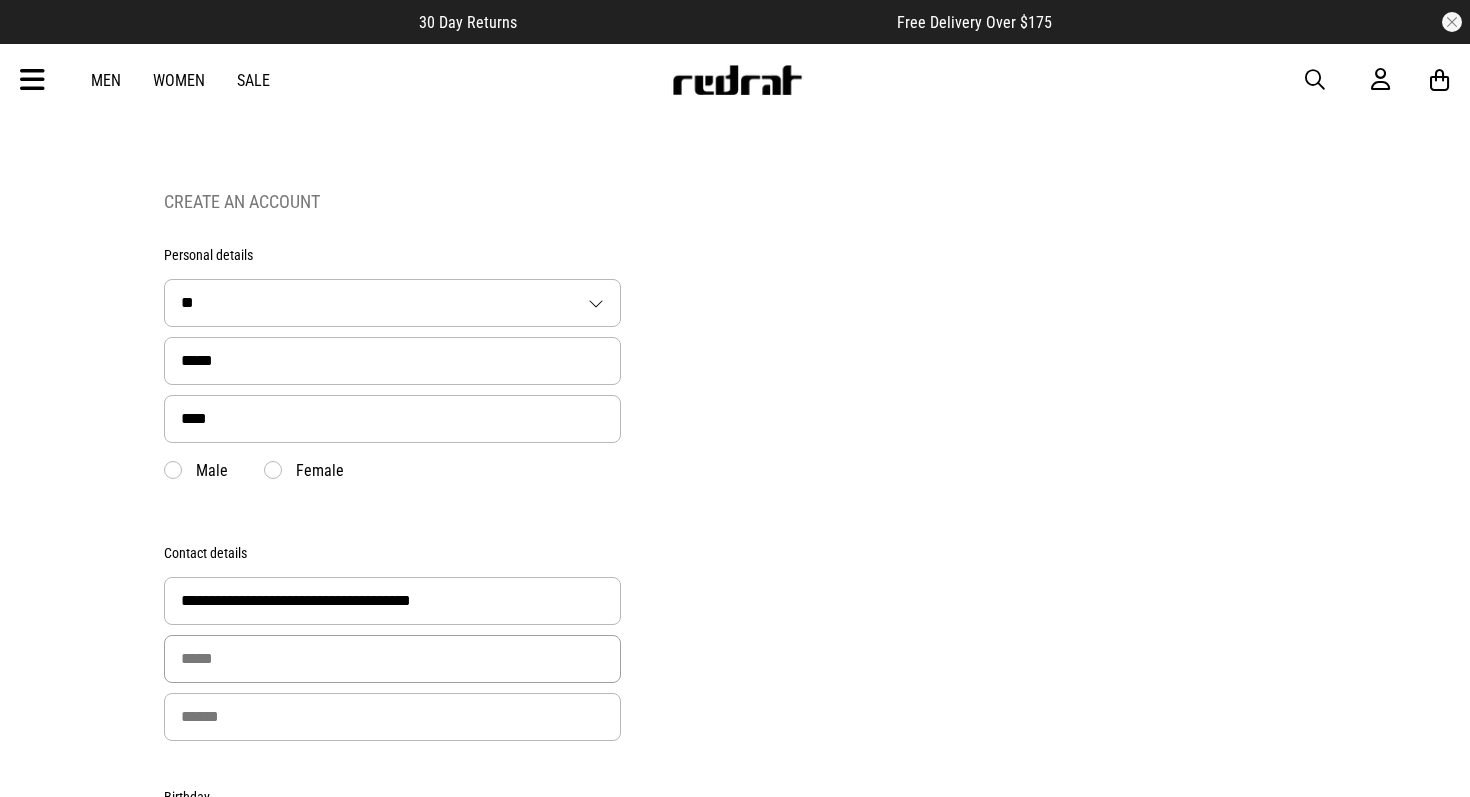 type on "**********" 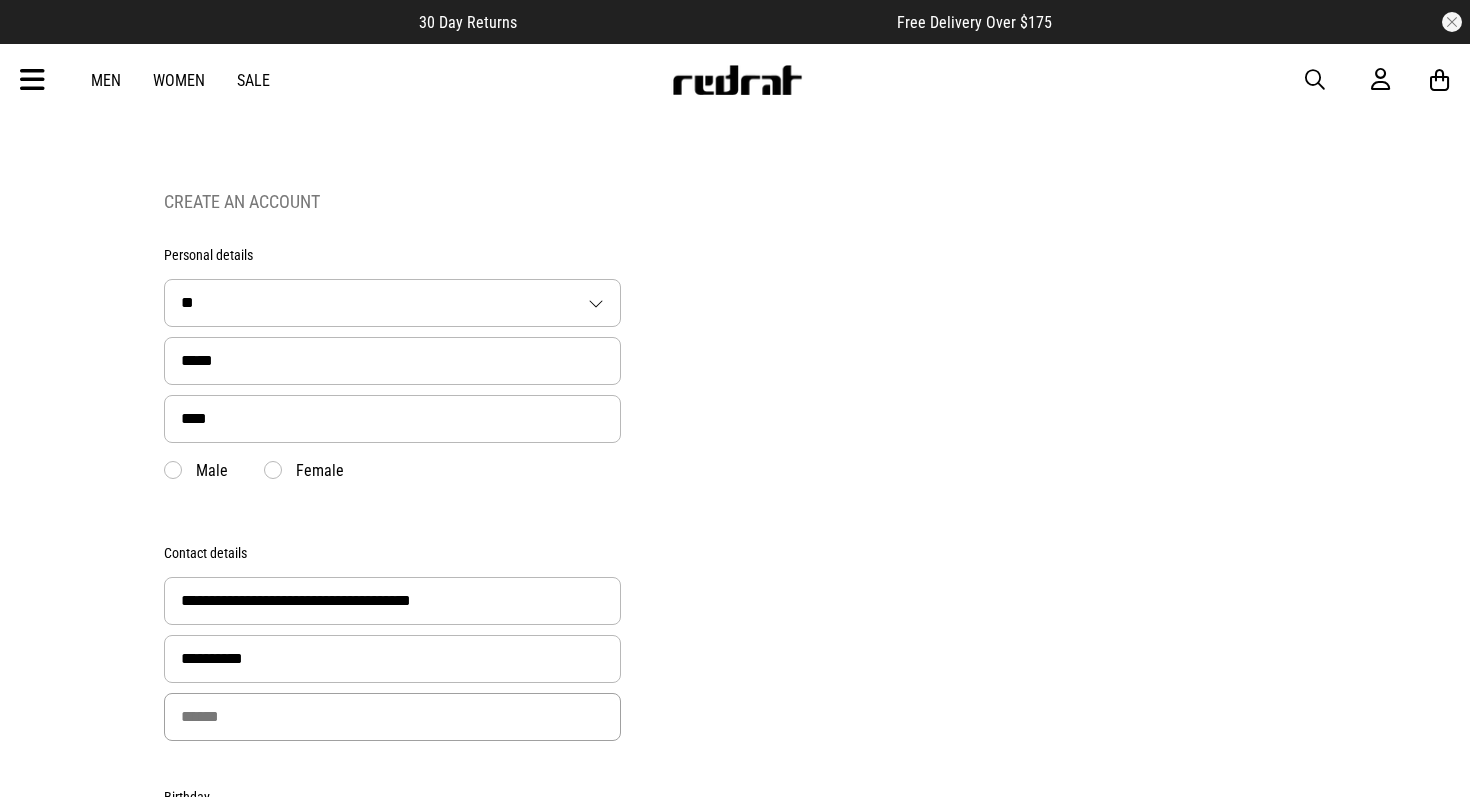 click at bounding box center (392, 717) 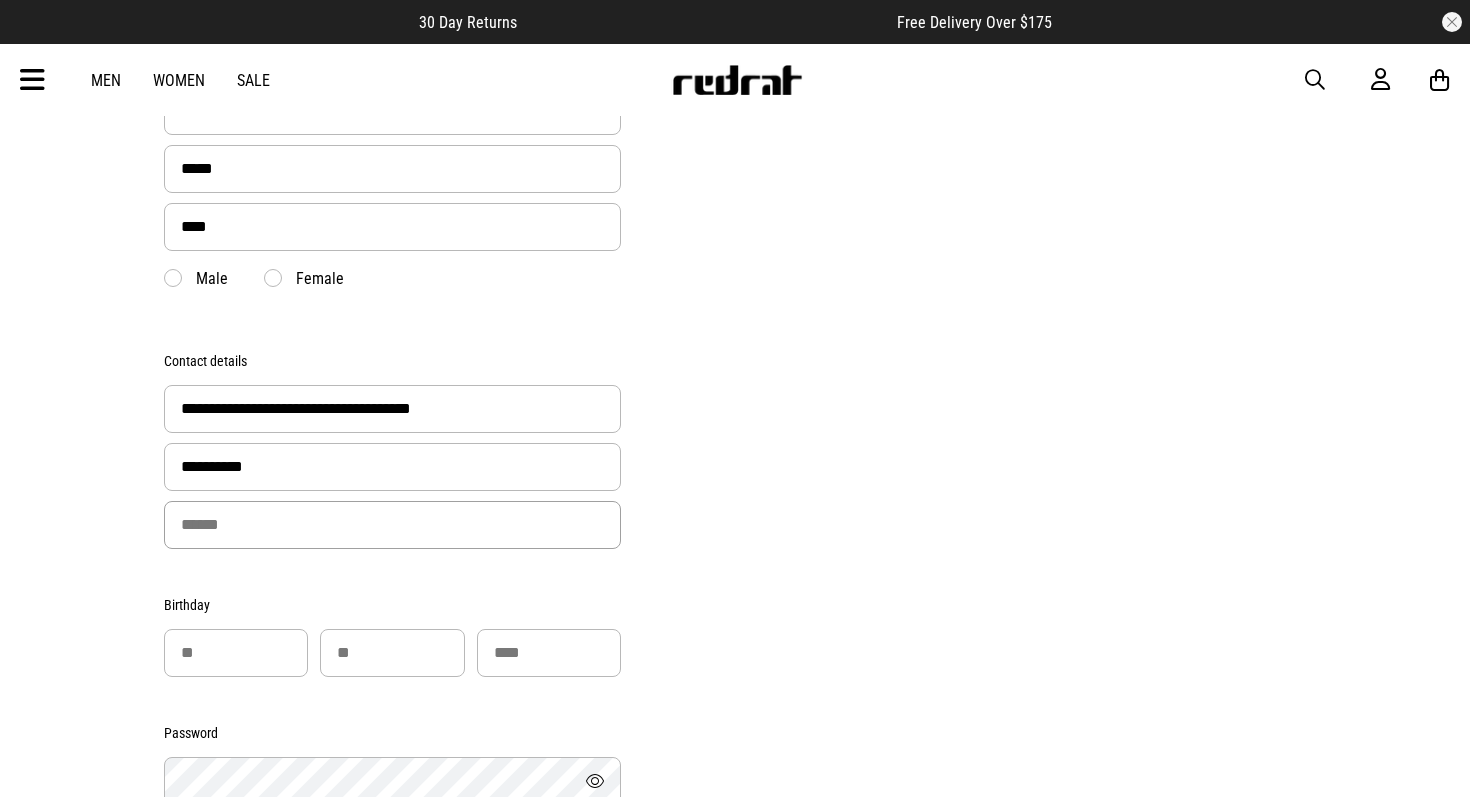 scroll, scrollTop: 261, scrollLeft: 0, axis: vertical 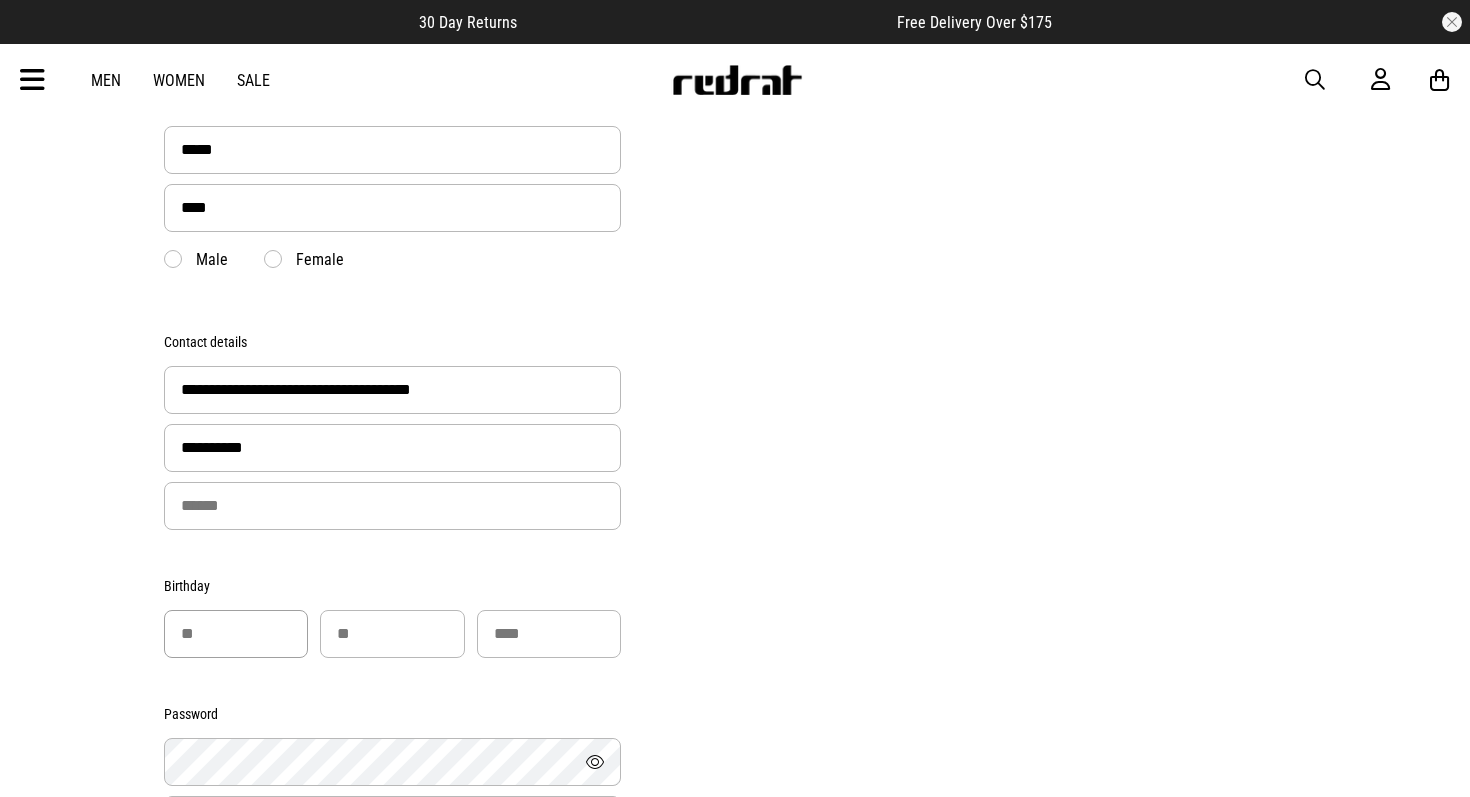 click at bounding box center (236, 634) 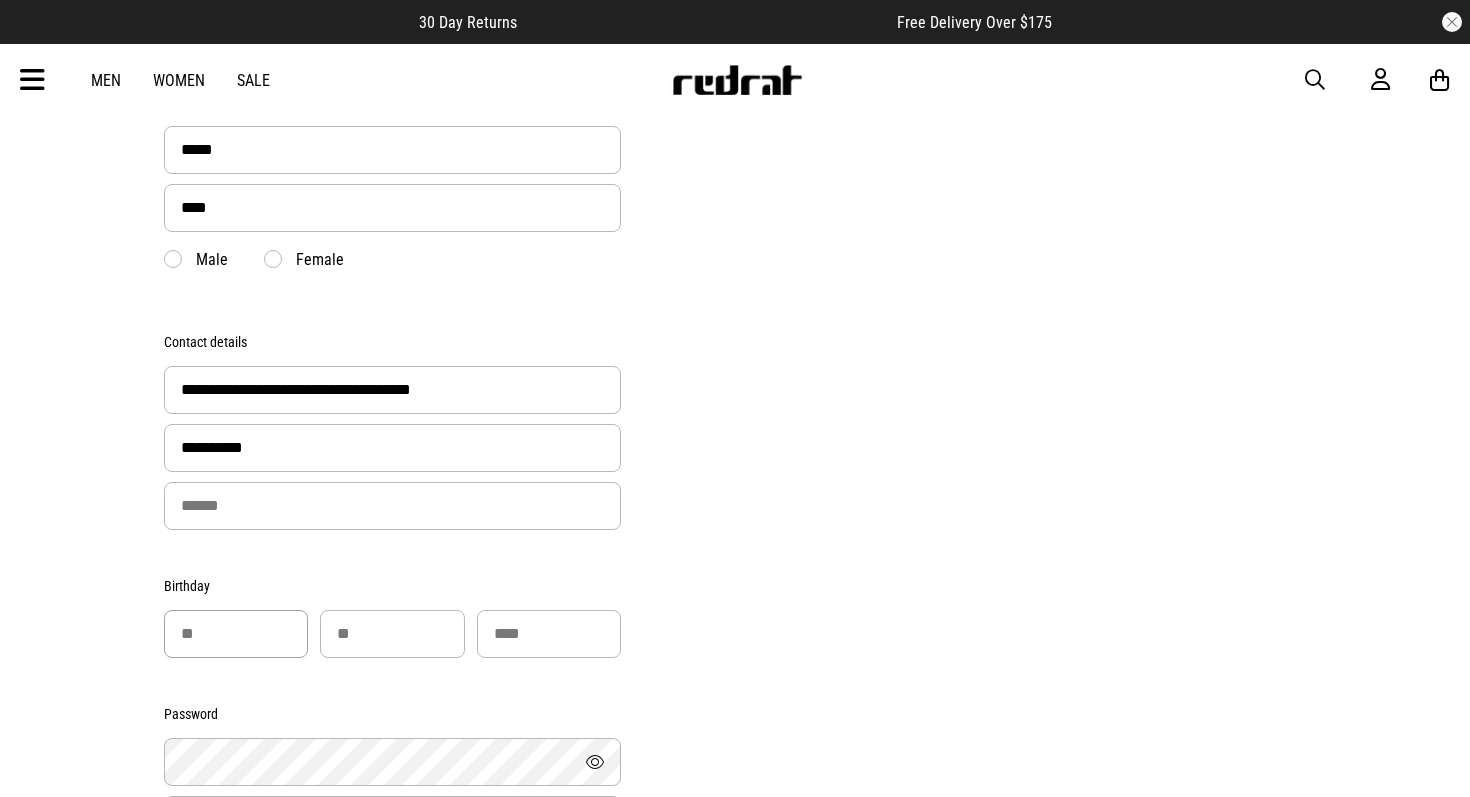 type on "**" 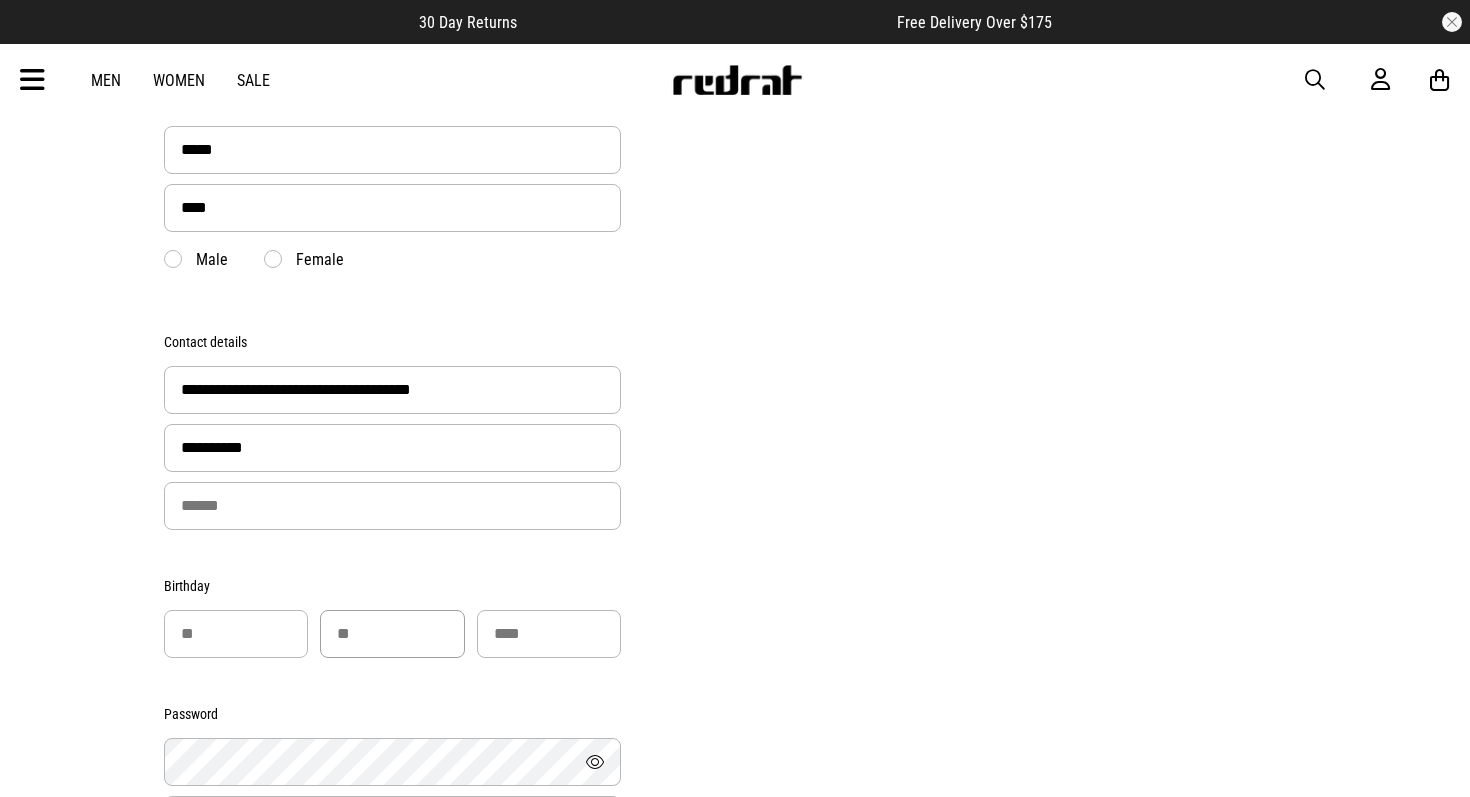 click at bounding box center [392, 634] 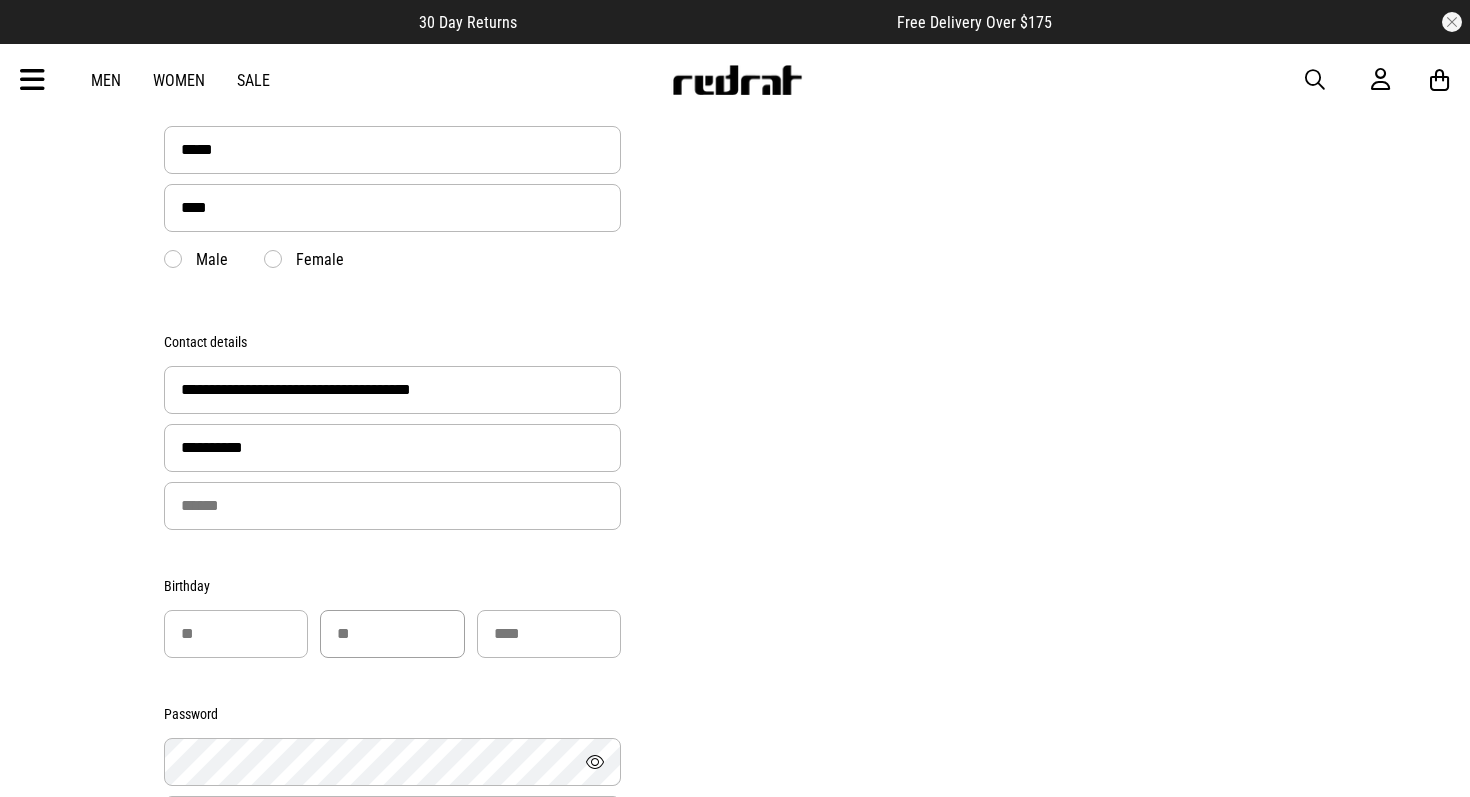 type on "**" 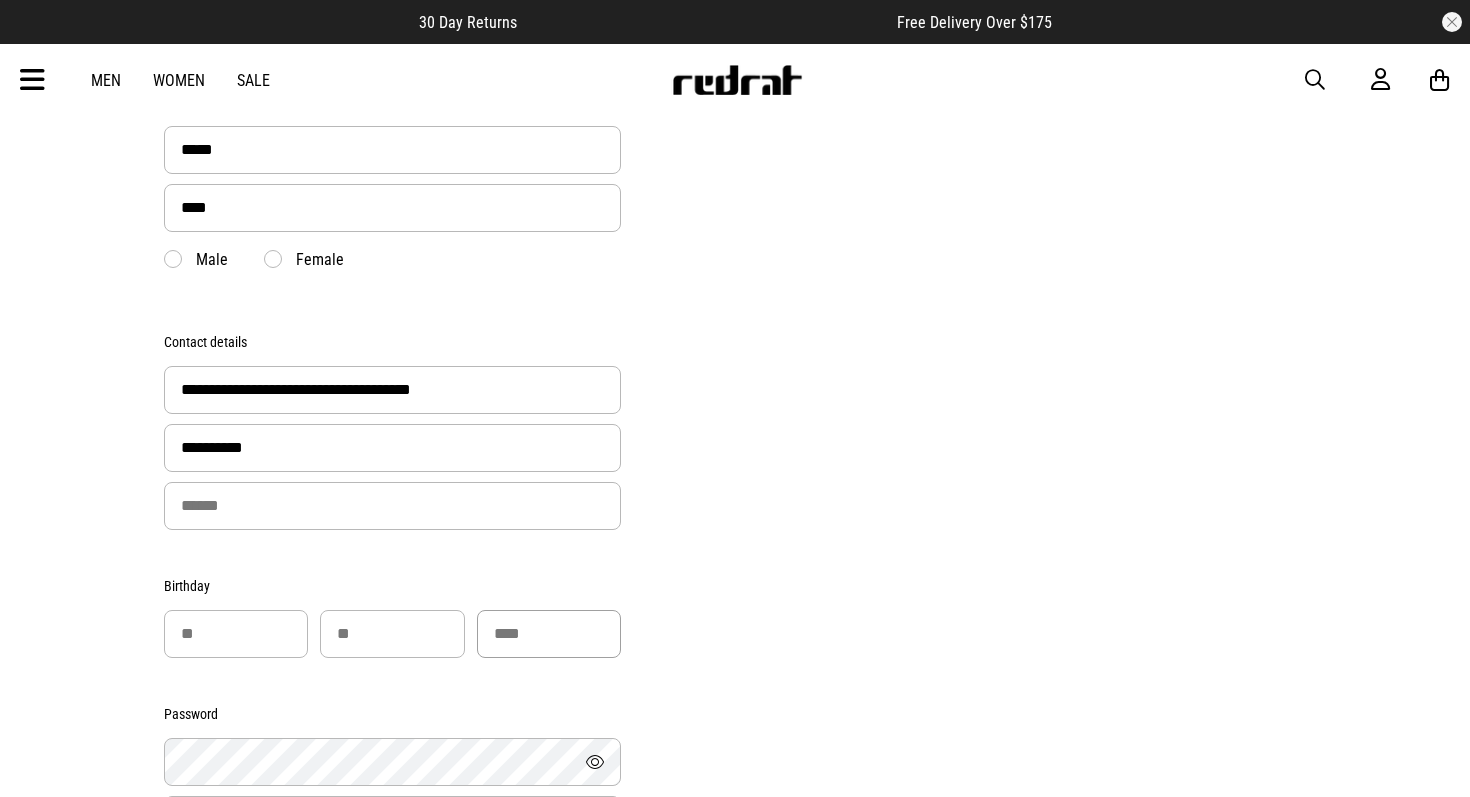 click at bounding box center (549, 634) 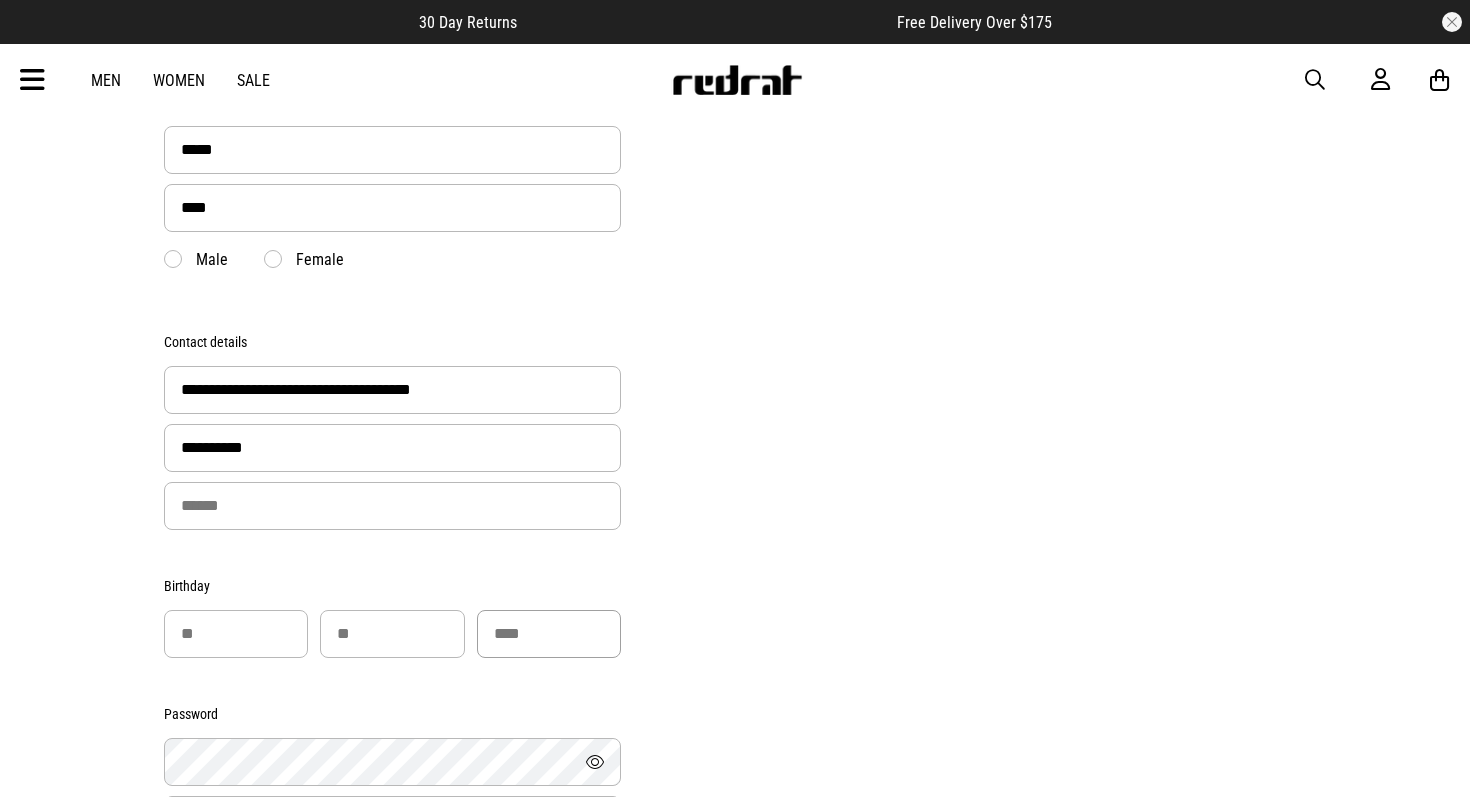 type on "*" 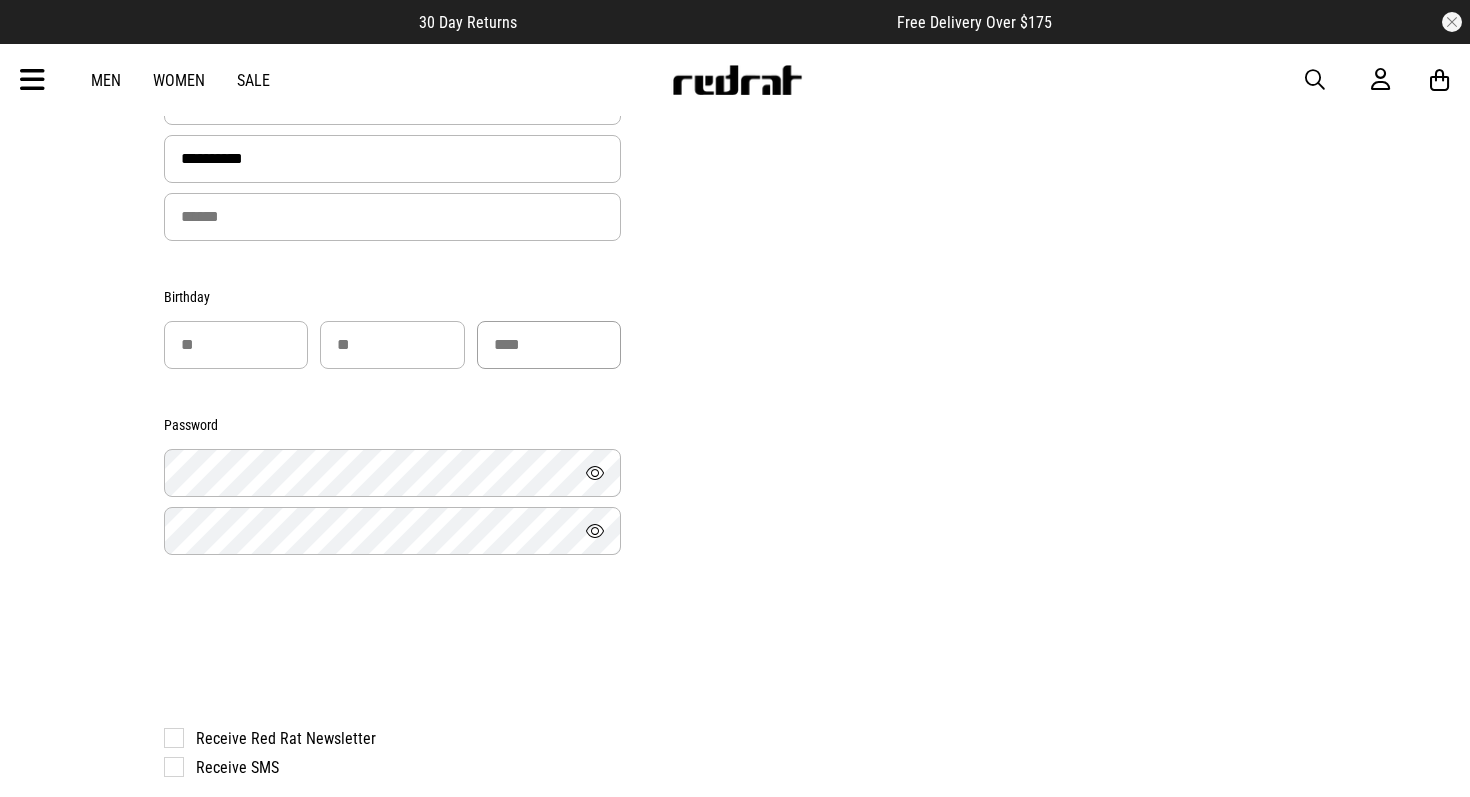 type on "****" 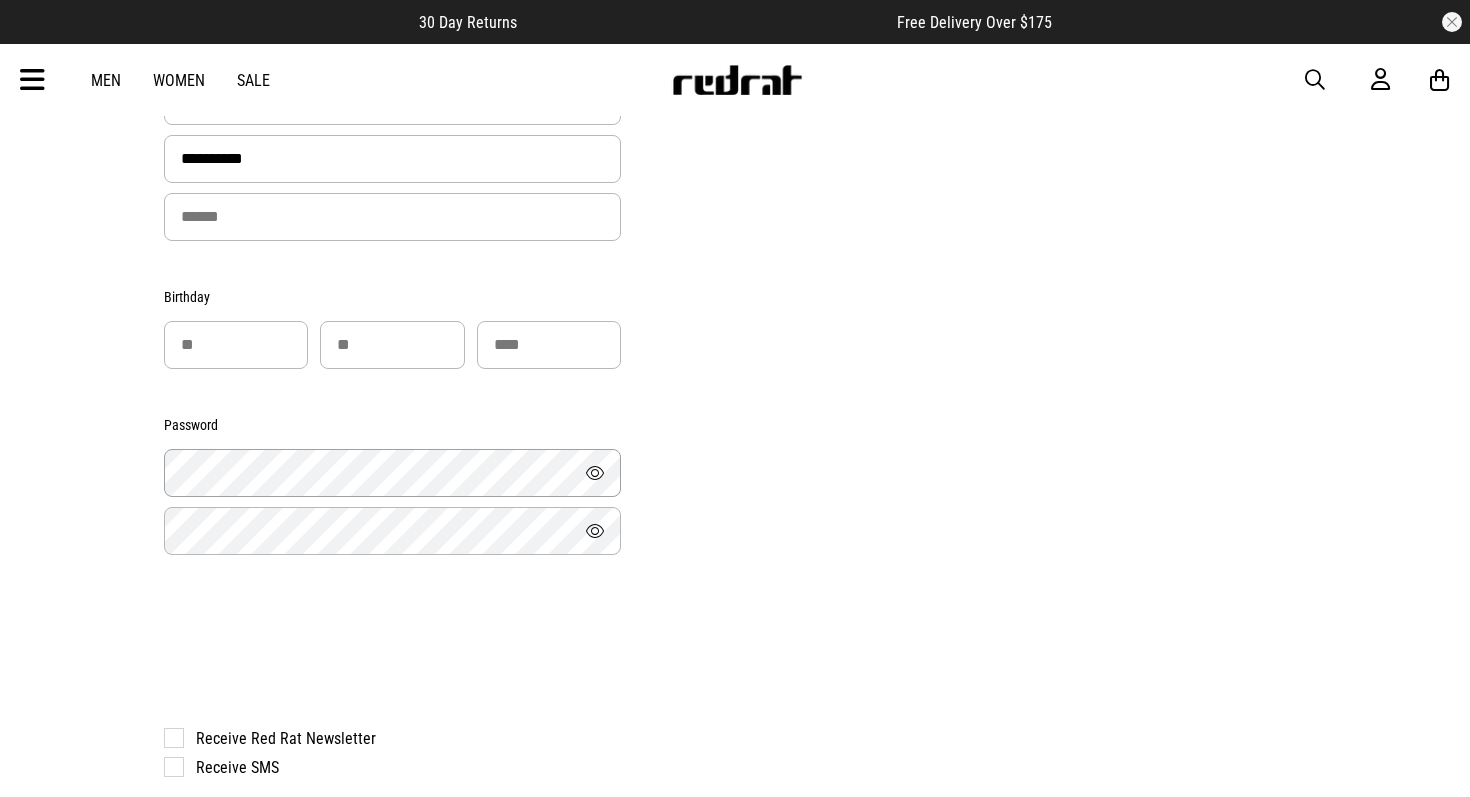 click on "**********" at bounding box center (735, 267) 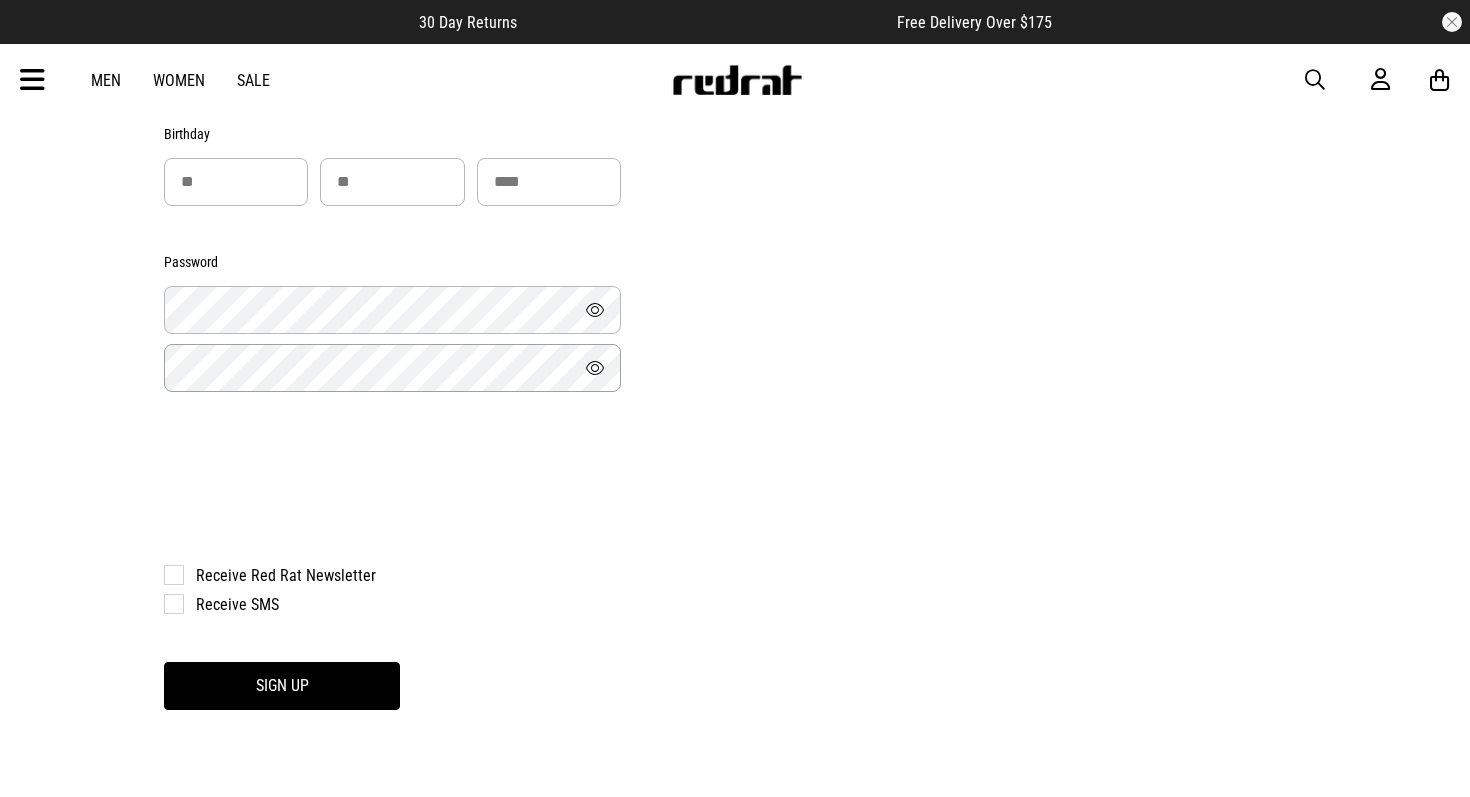 scroll, scrollTop: 753, scrollLeft: 0, axis: vertical 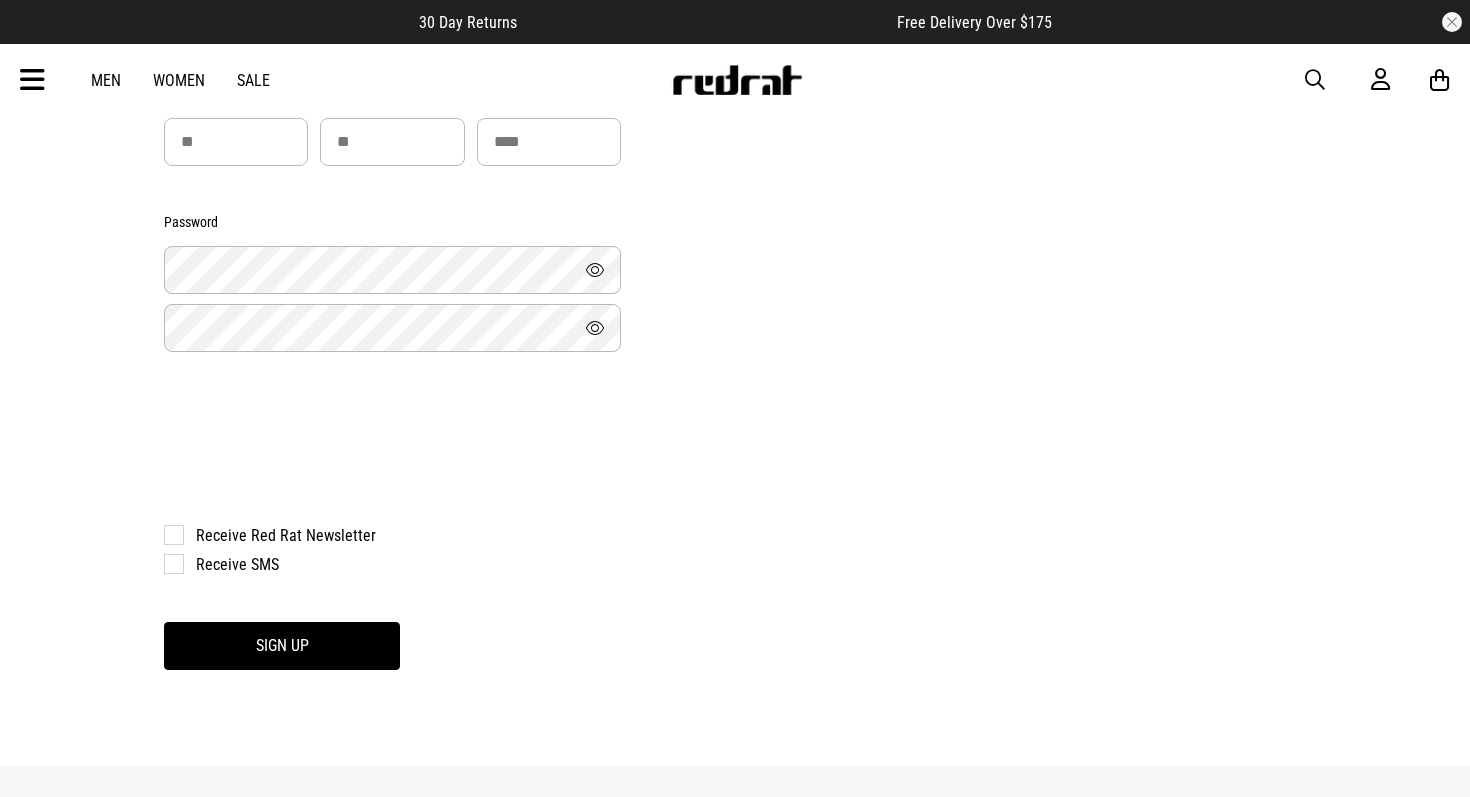 click on "Receive SMS" at bounding box center (382, 564) 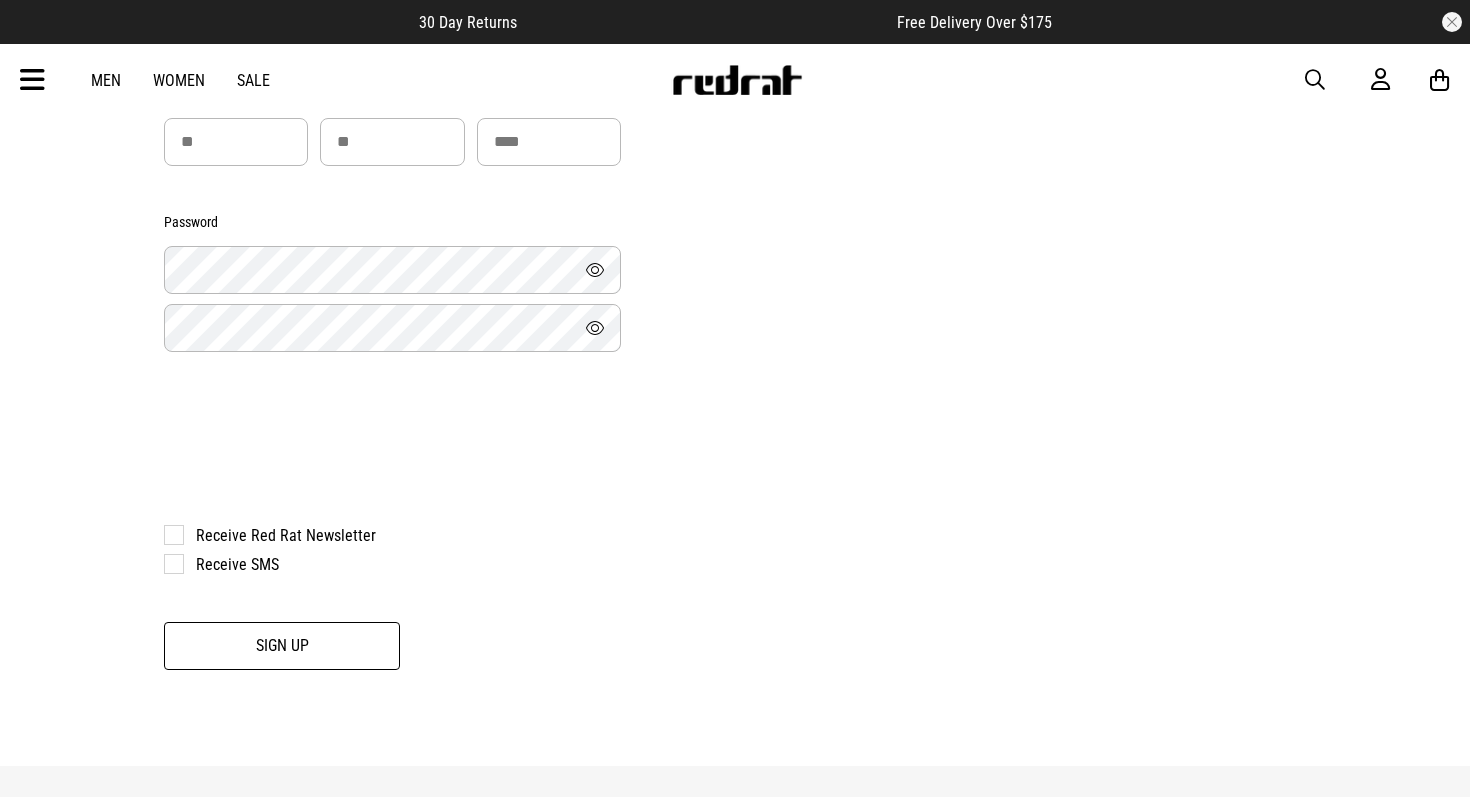 click on "Sign Up" at bounding box center (282, 646) 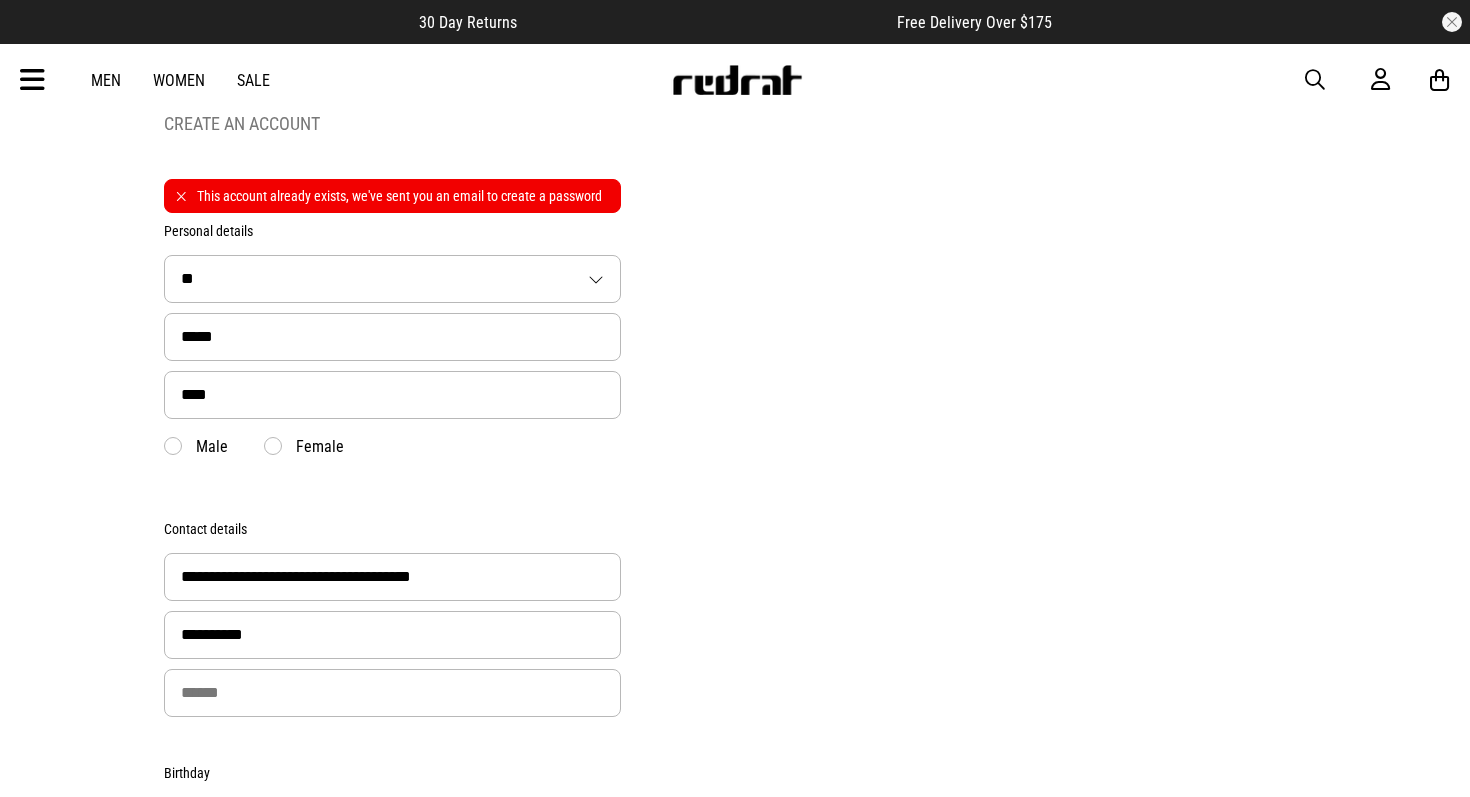 scroll, scrollTop: 115, scrollLeft: 0, axis: vertical 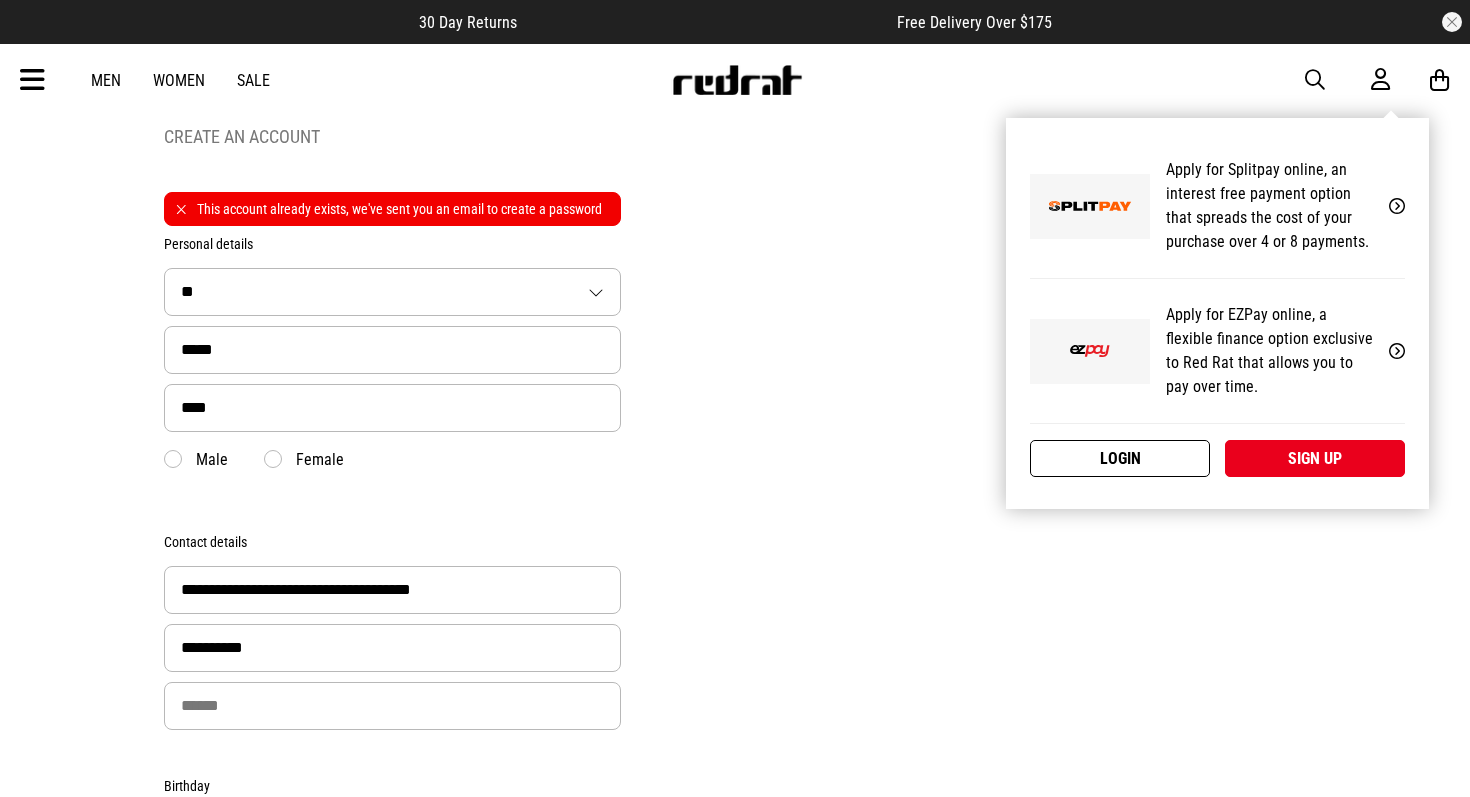 click on "Login" at bounding box center [1120, 458] 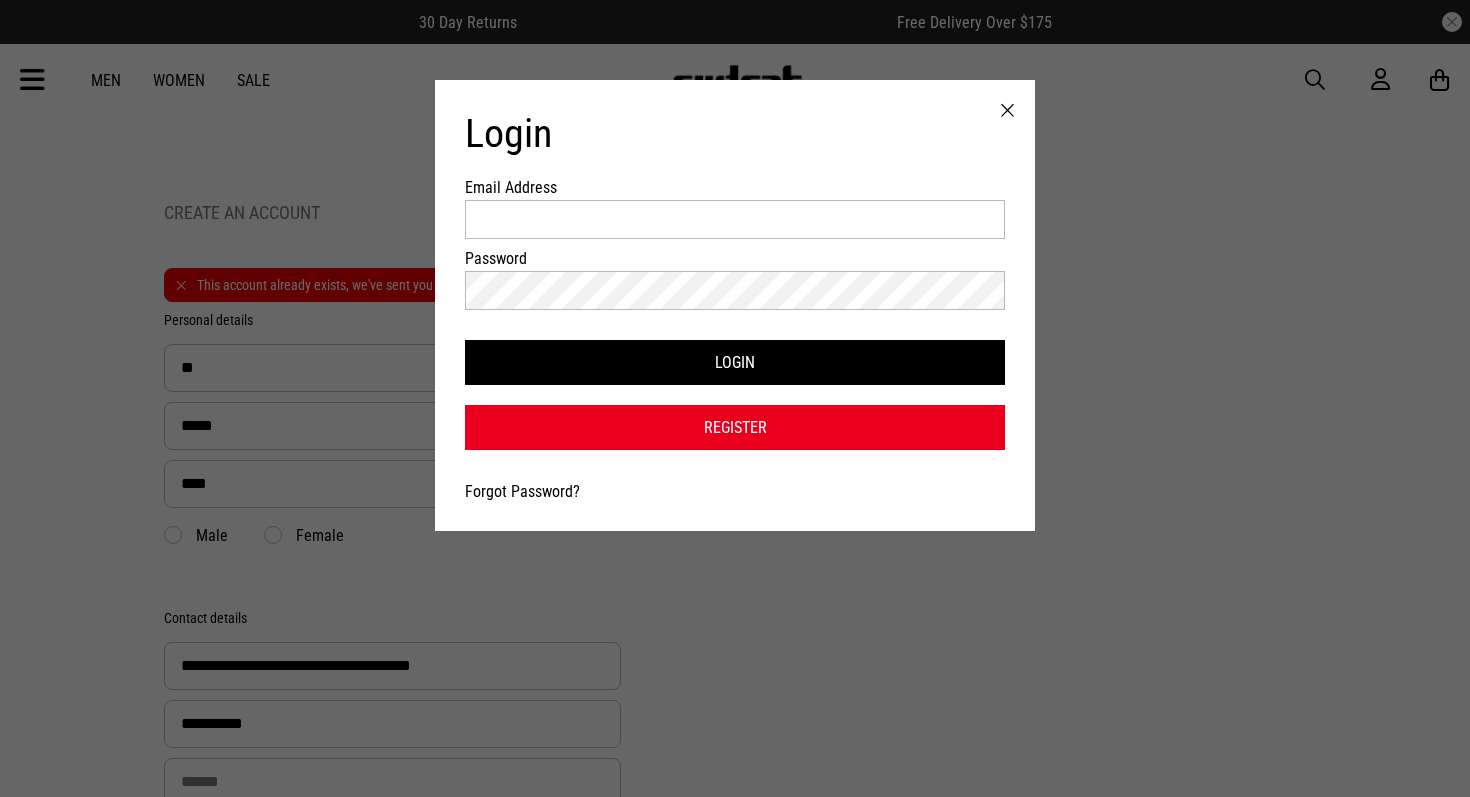 scroll, scrollTop: 0, scrollLeft: 0, axis: both 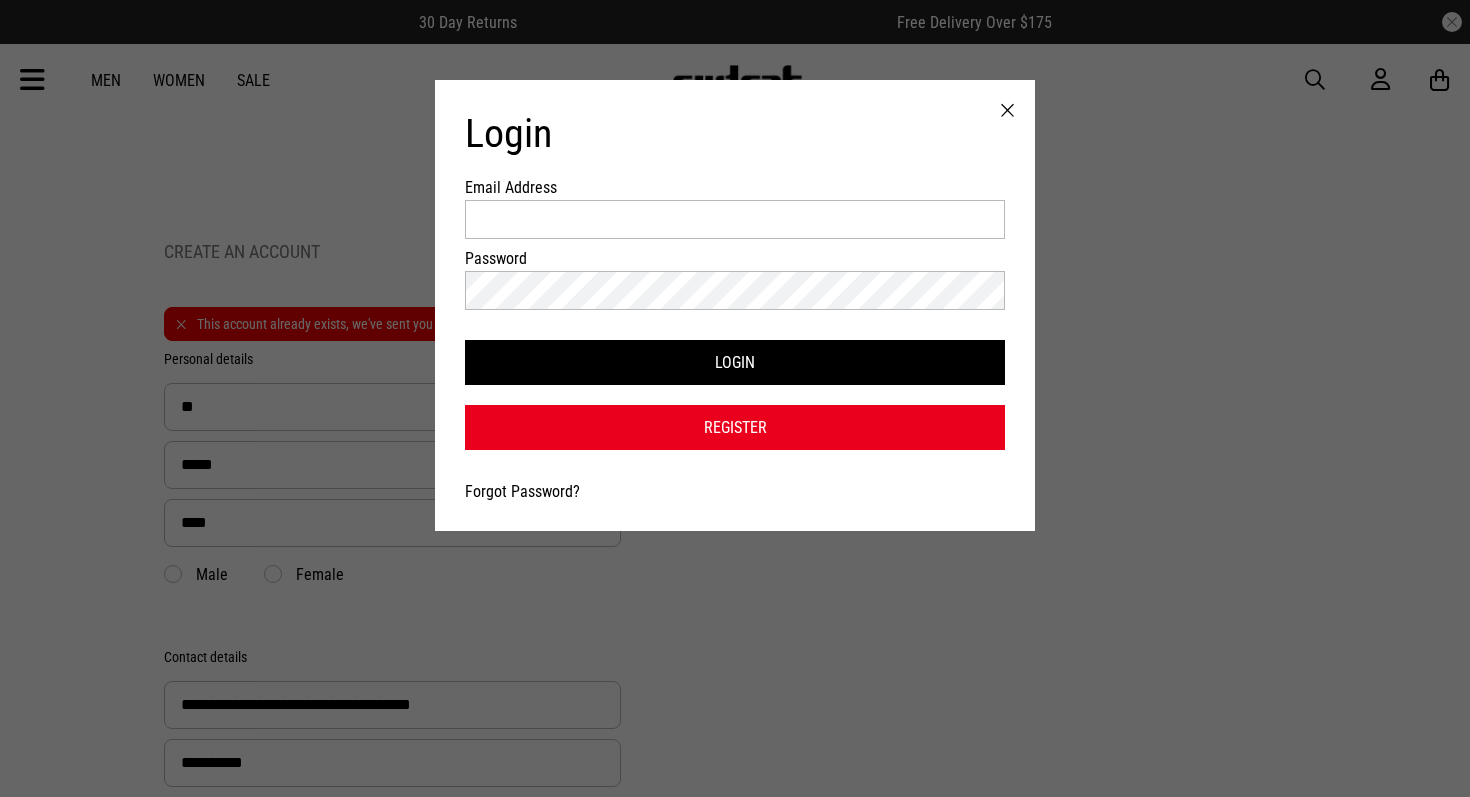 type on "**********" 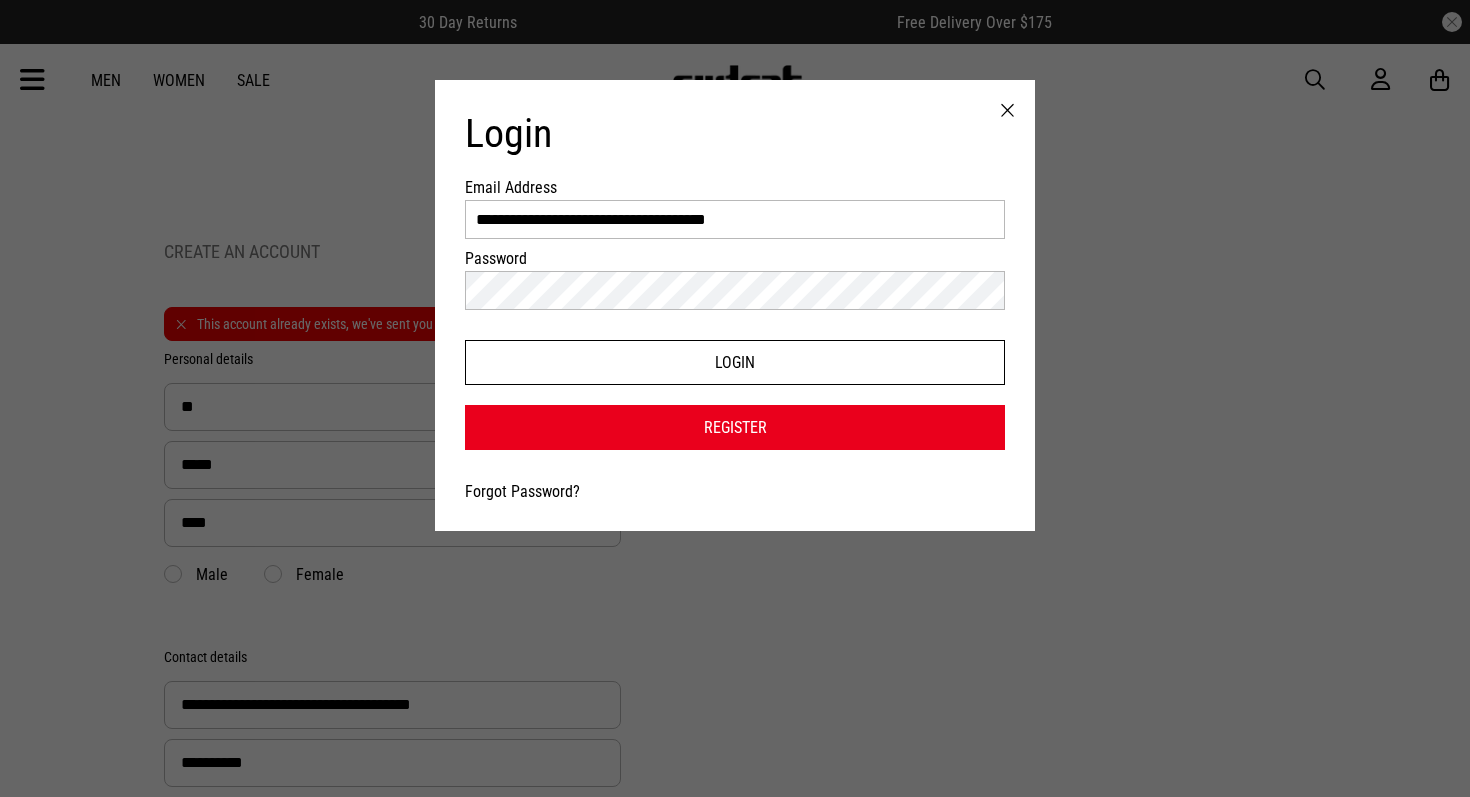 click on "Login" at bounding box center [735, 362] 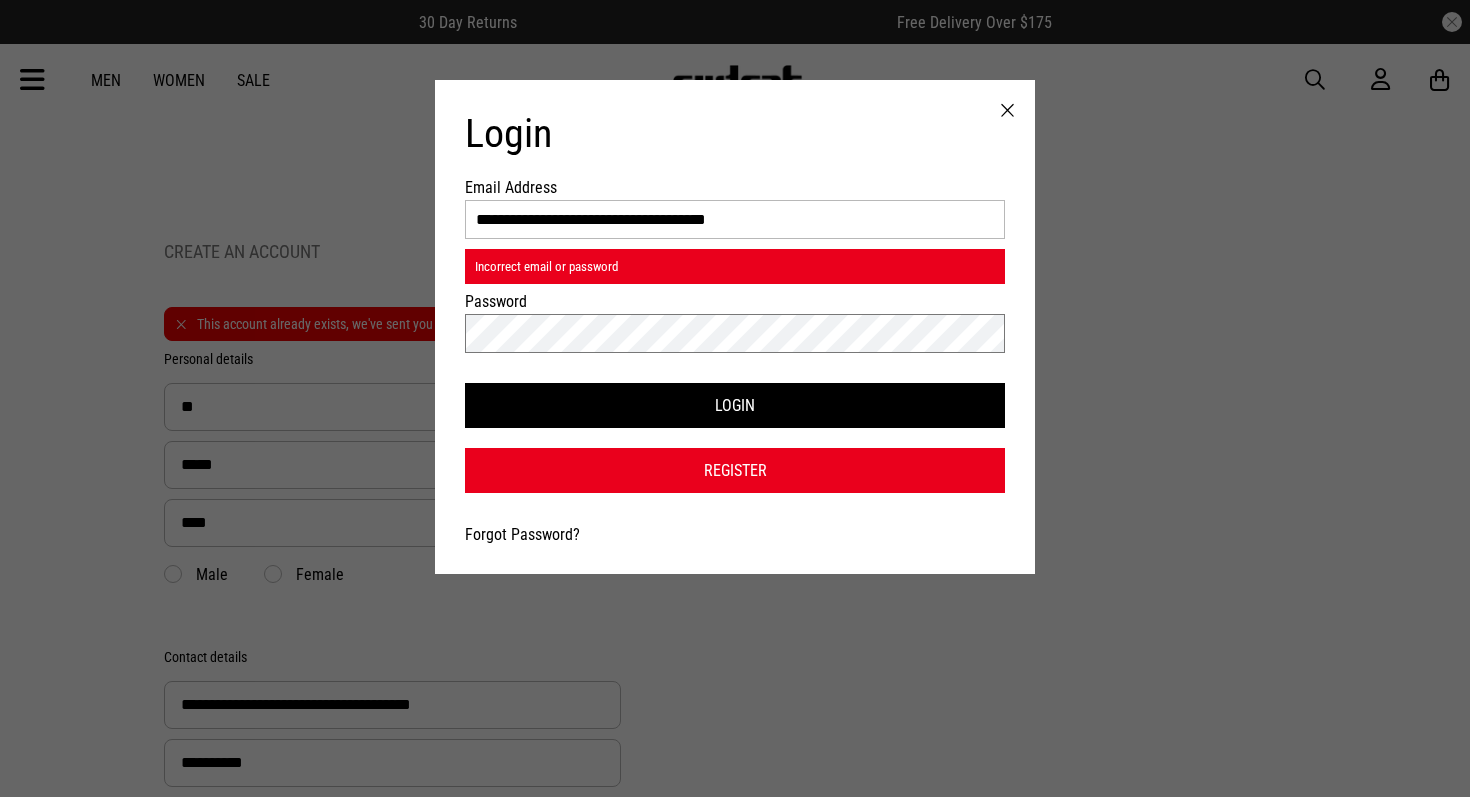 click on "**********" at bounding box center (735, 398) 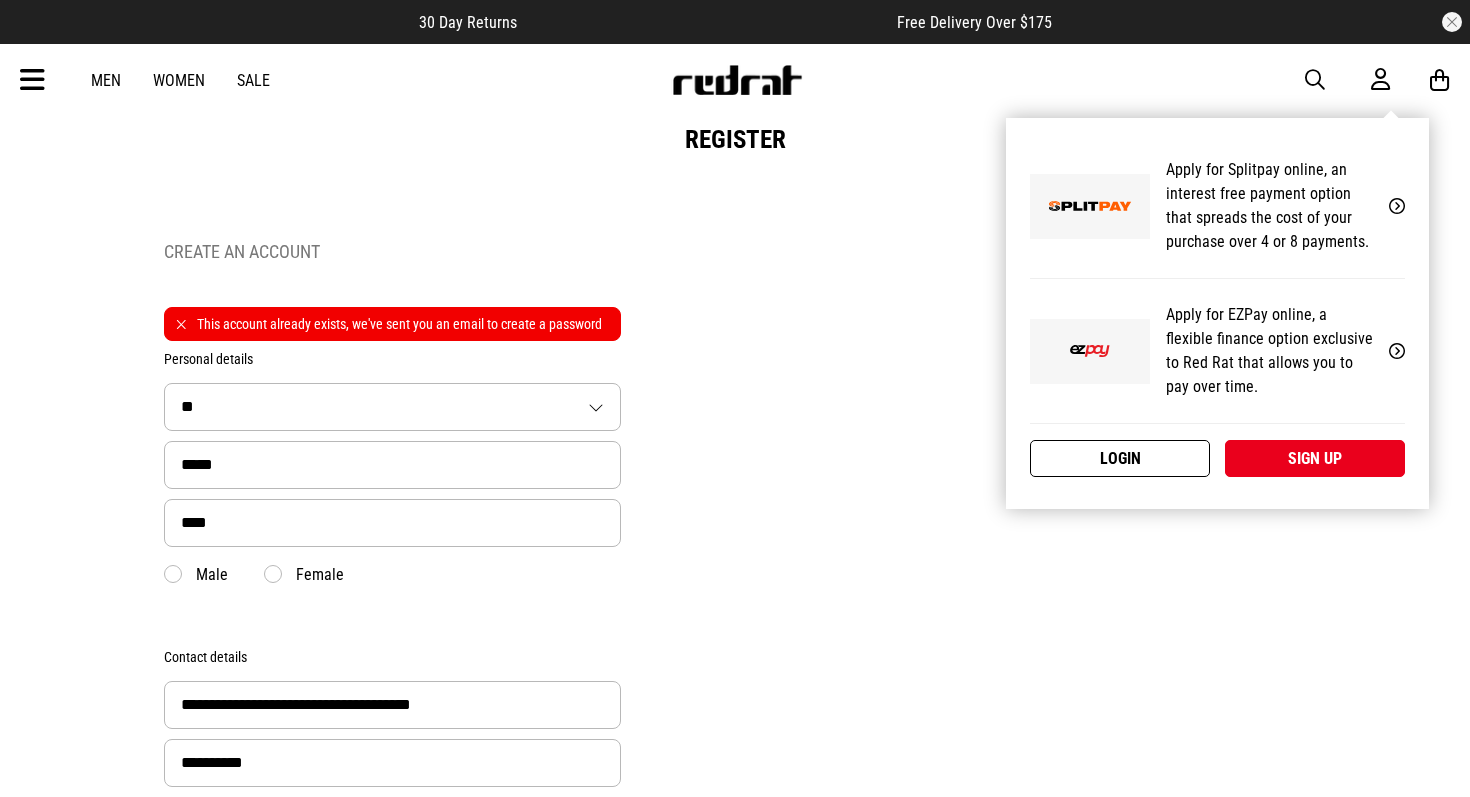 click on "Login" at bounding box center [1120, 458] 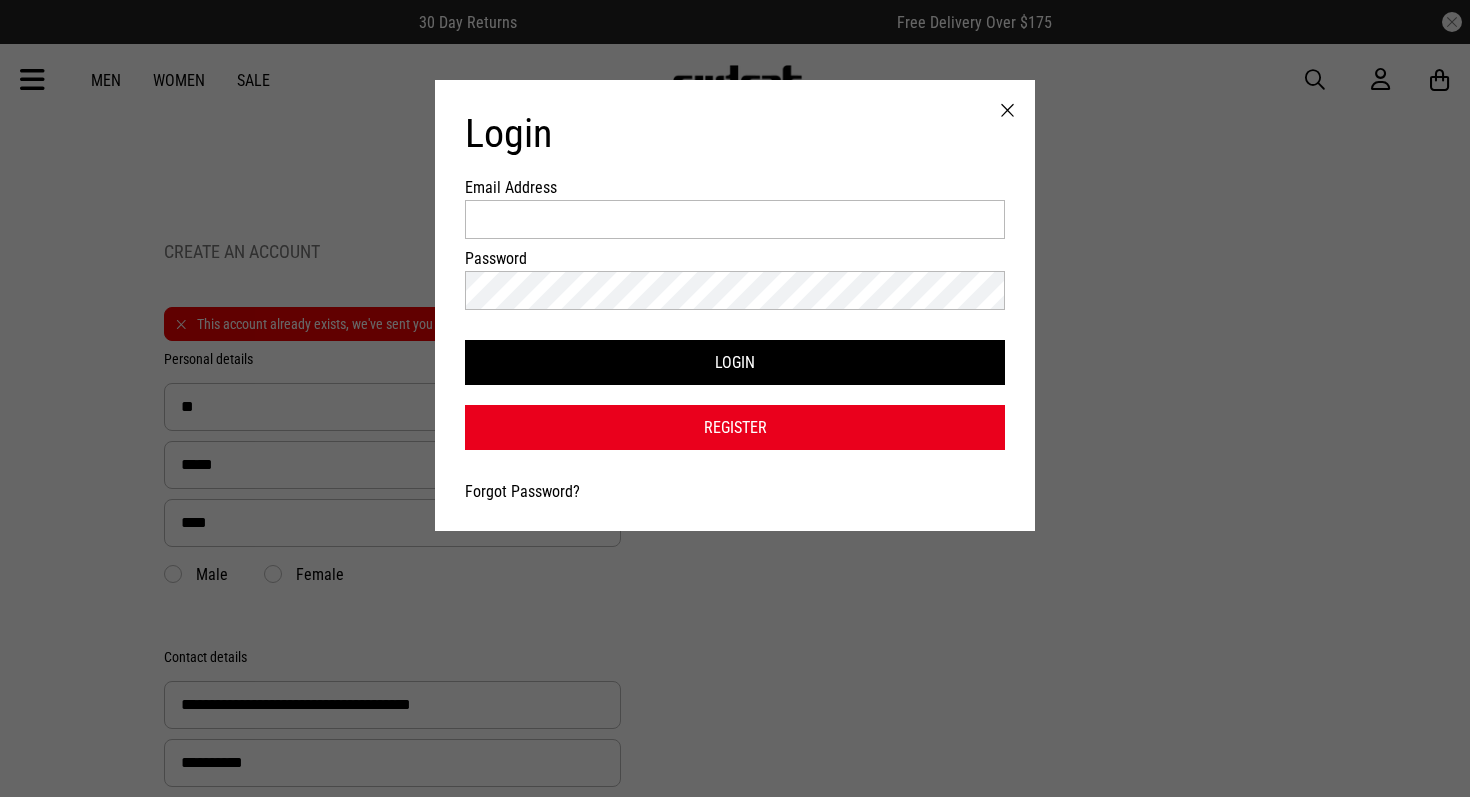 type on "**********" 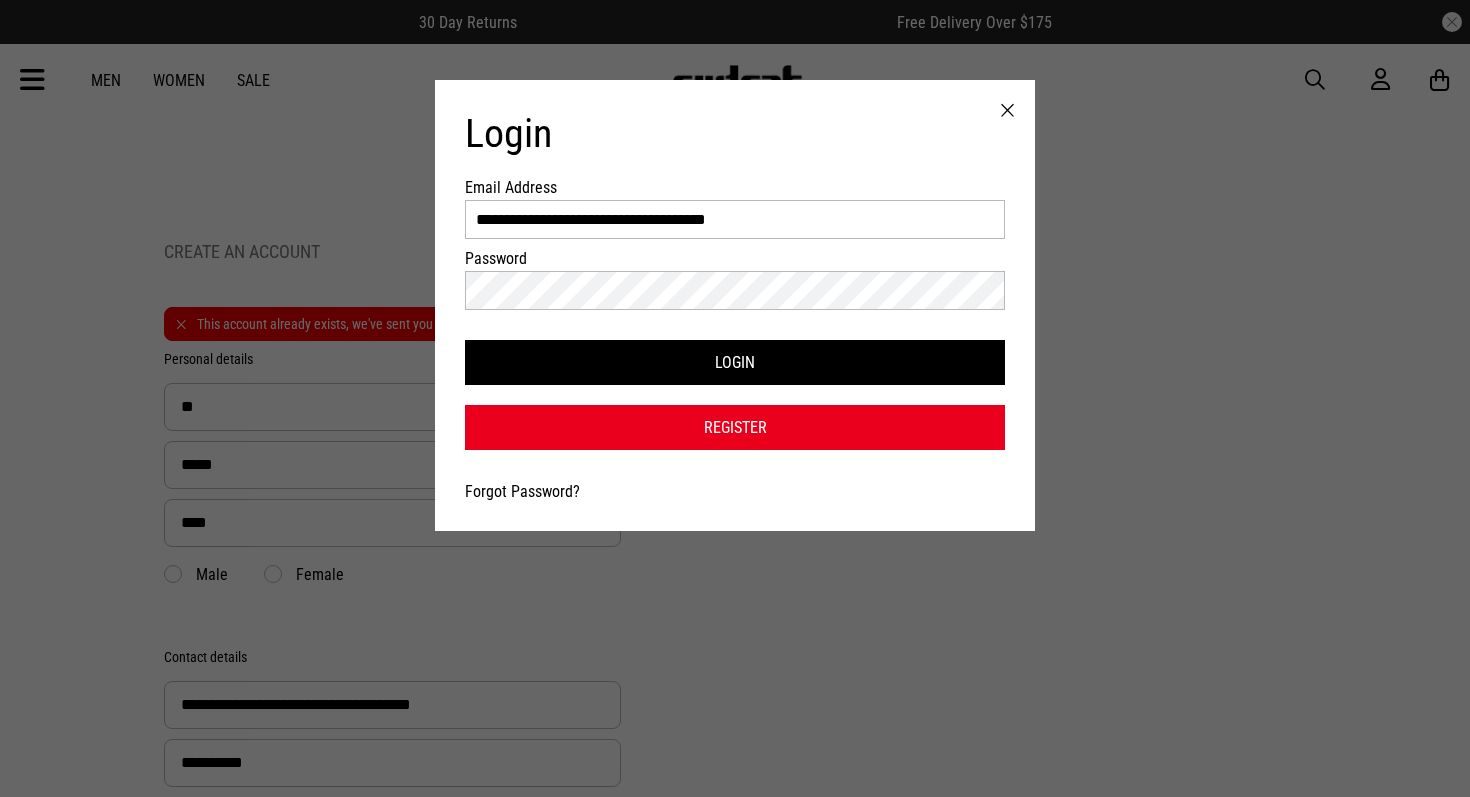click on "Forgot Password?" at bounding box center (522, 491) 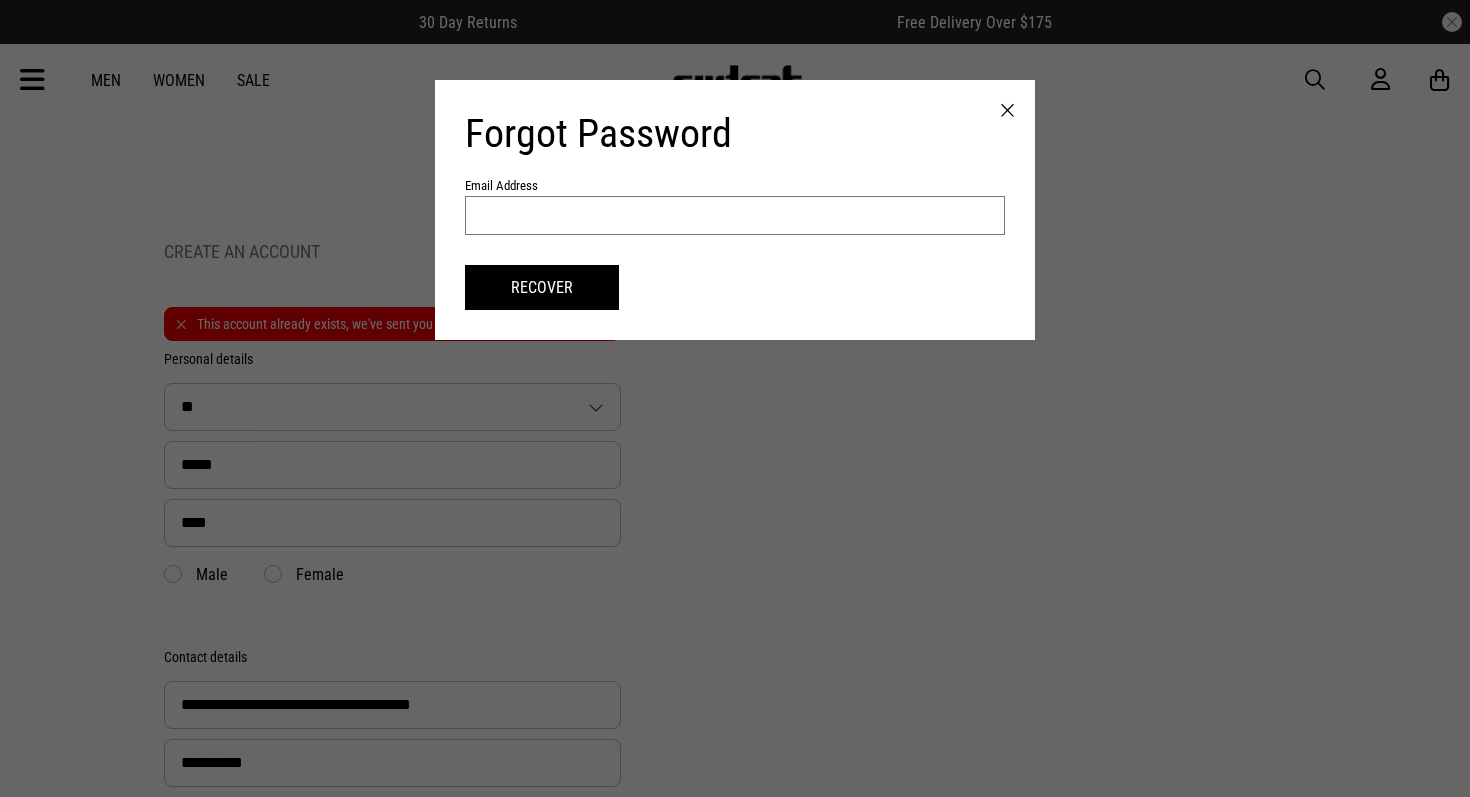 click at bounding box center [735, 215] 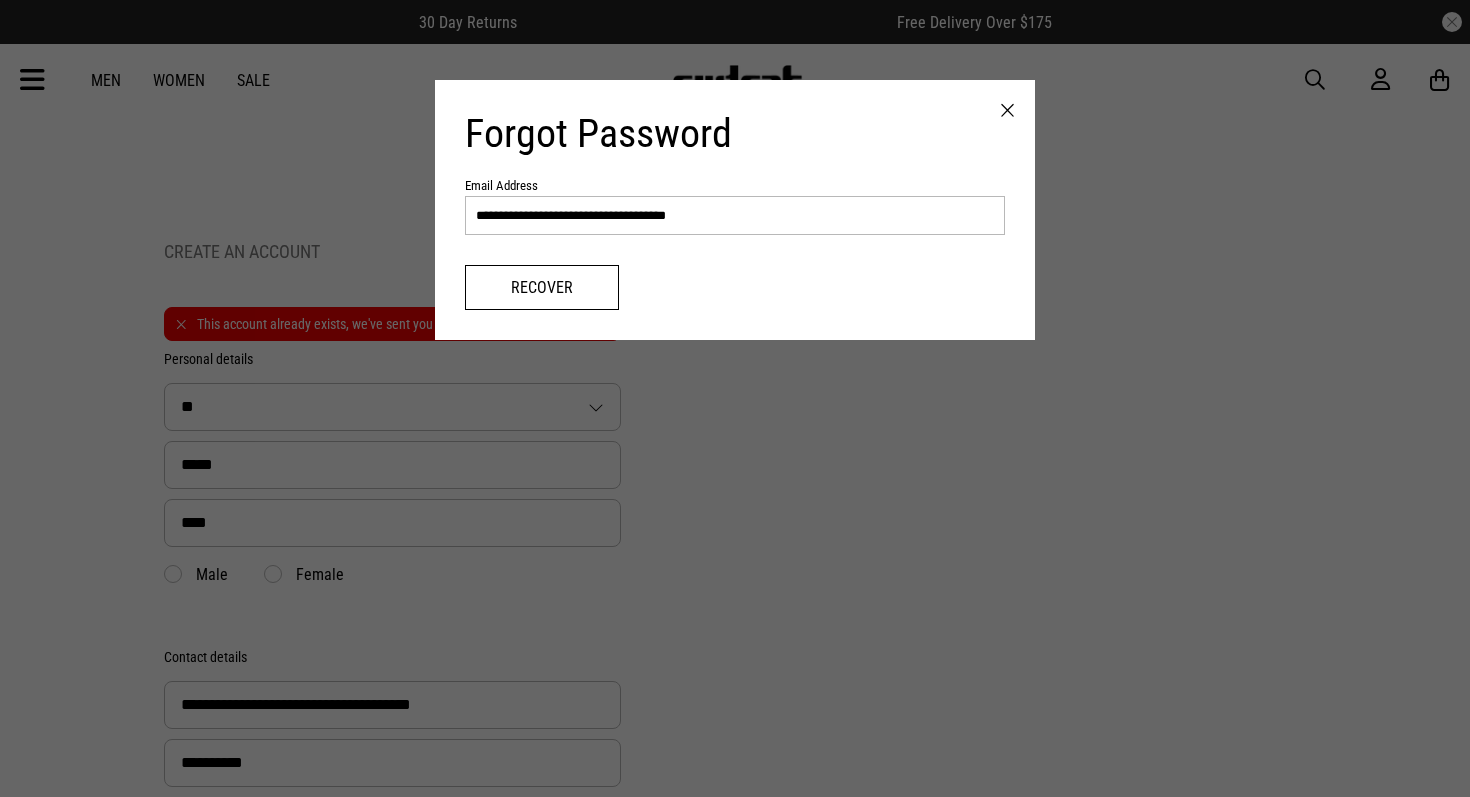 click on "Recover" at bounding box center (542, 287) 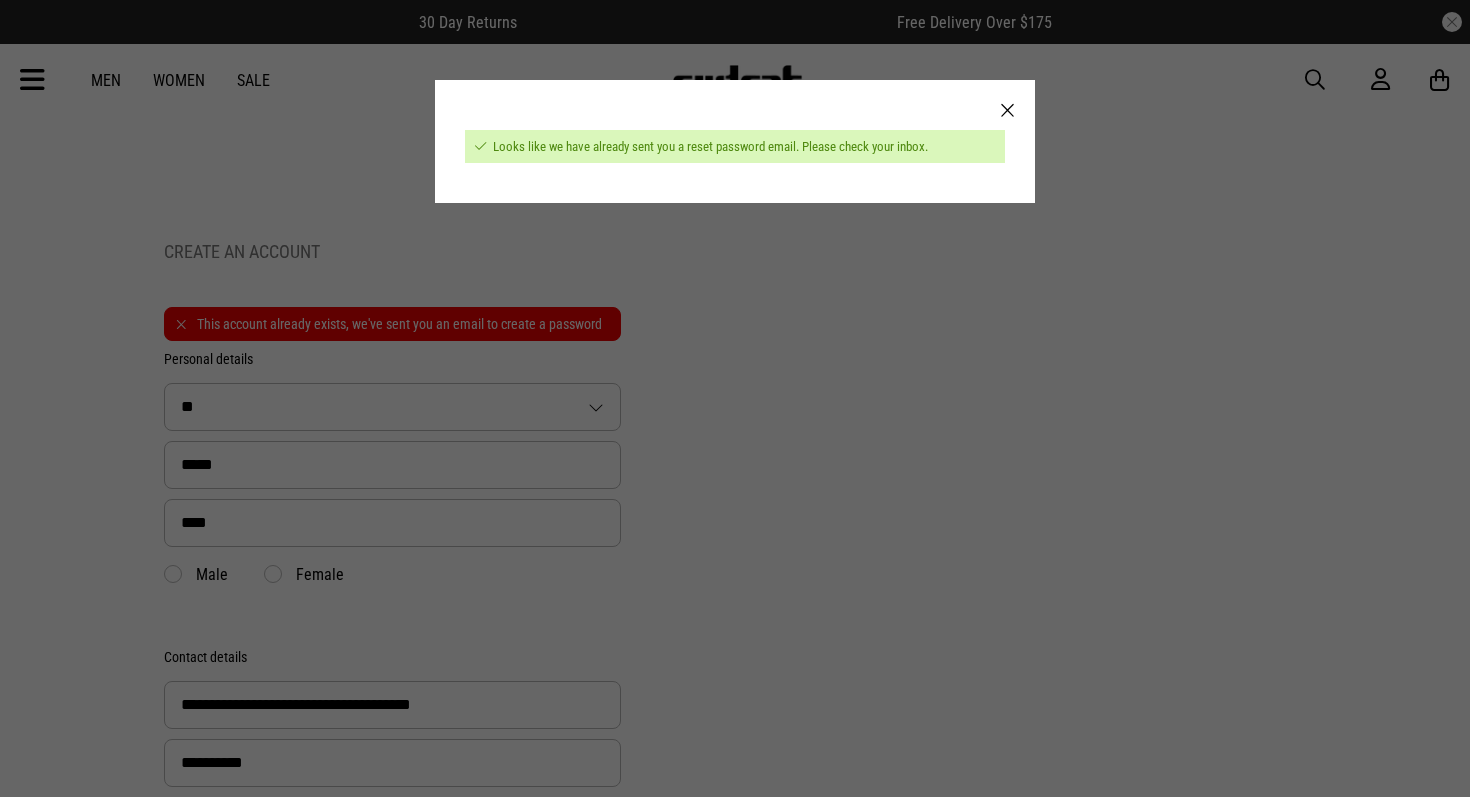 scroll, scrollTop: 858, scrollLeft: 0, axis: vertical 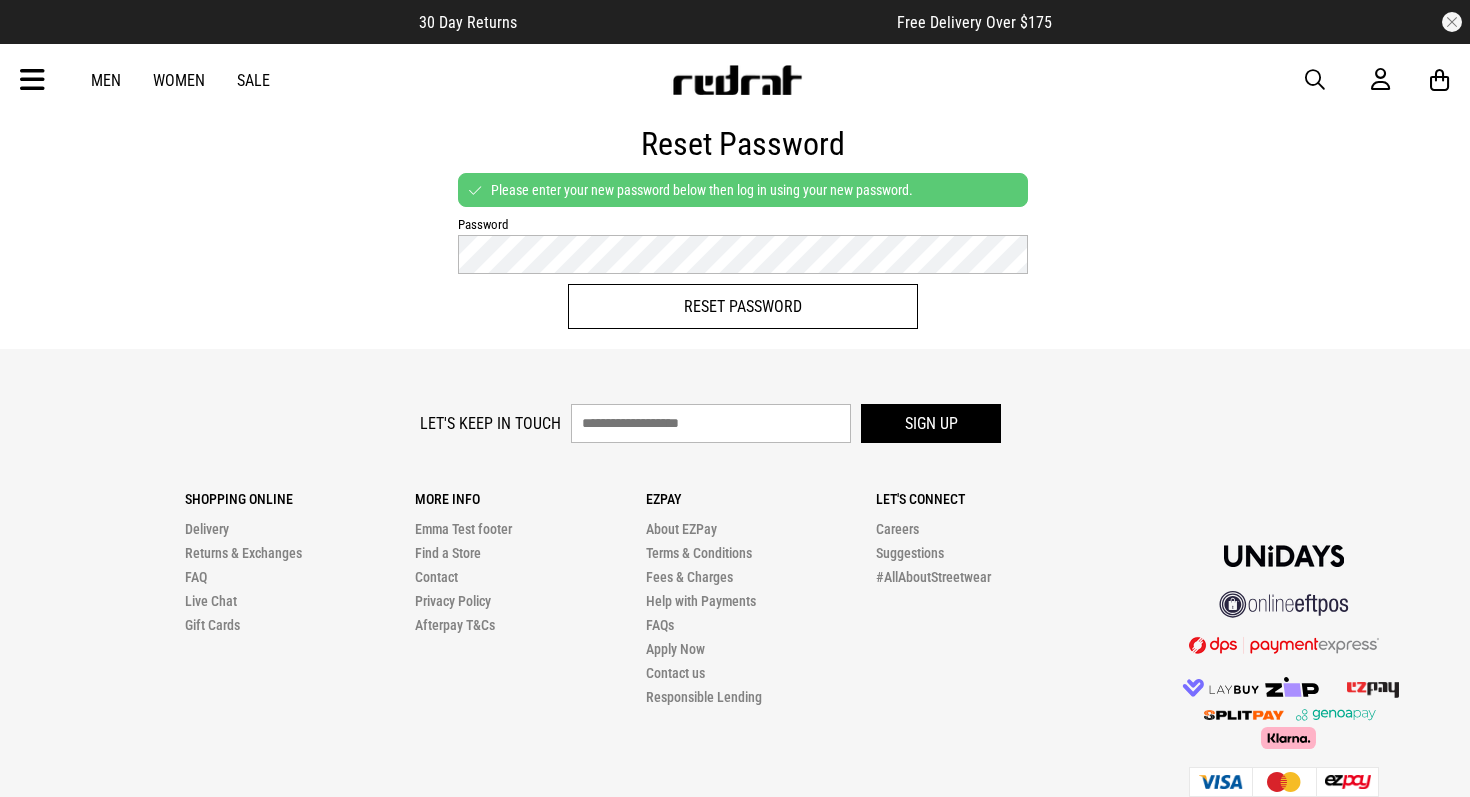 click on "Reset Password" at bounding box center (743, 306) 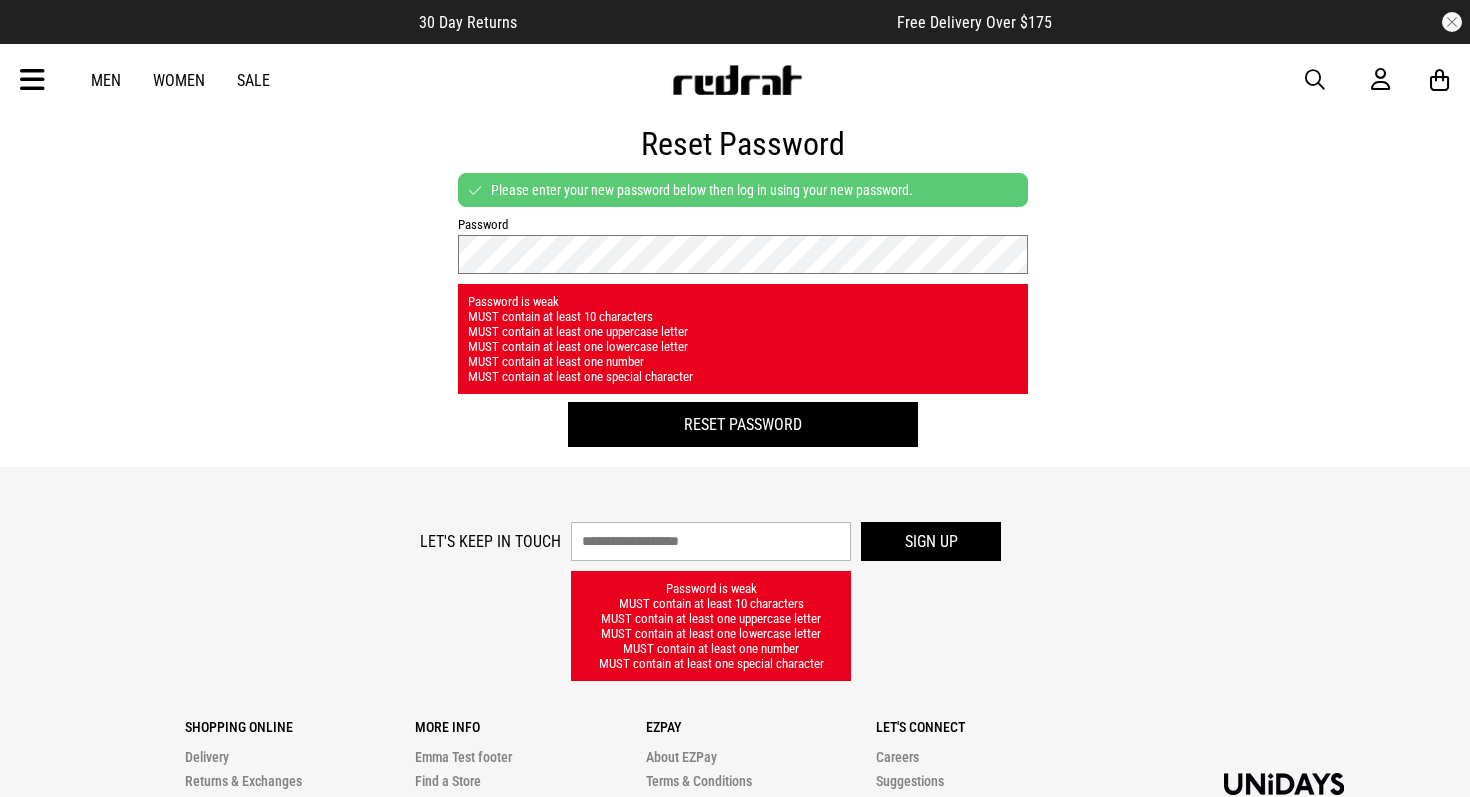 click on "Reset Password
Please enter your new password below then log in using your new password.
Password
Password is weak
MUST contain at least 10 characters
MUST contain at least one uppercase letter
MUST contain at least one lowercase letter
MUST contain at least one number
MUST contain at least one special character
Reset Password" at bounding box center [735, 291] 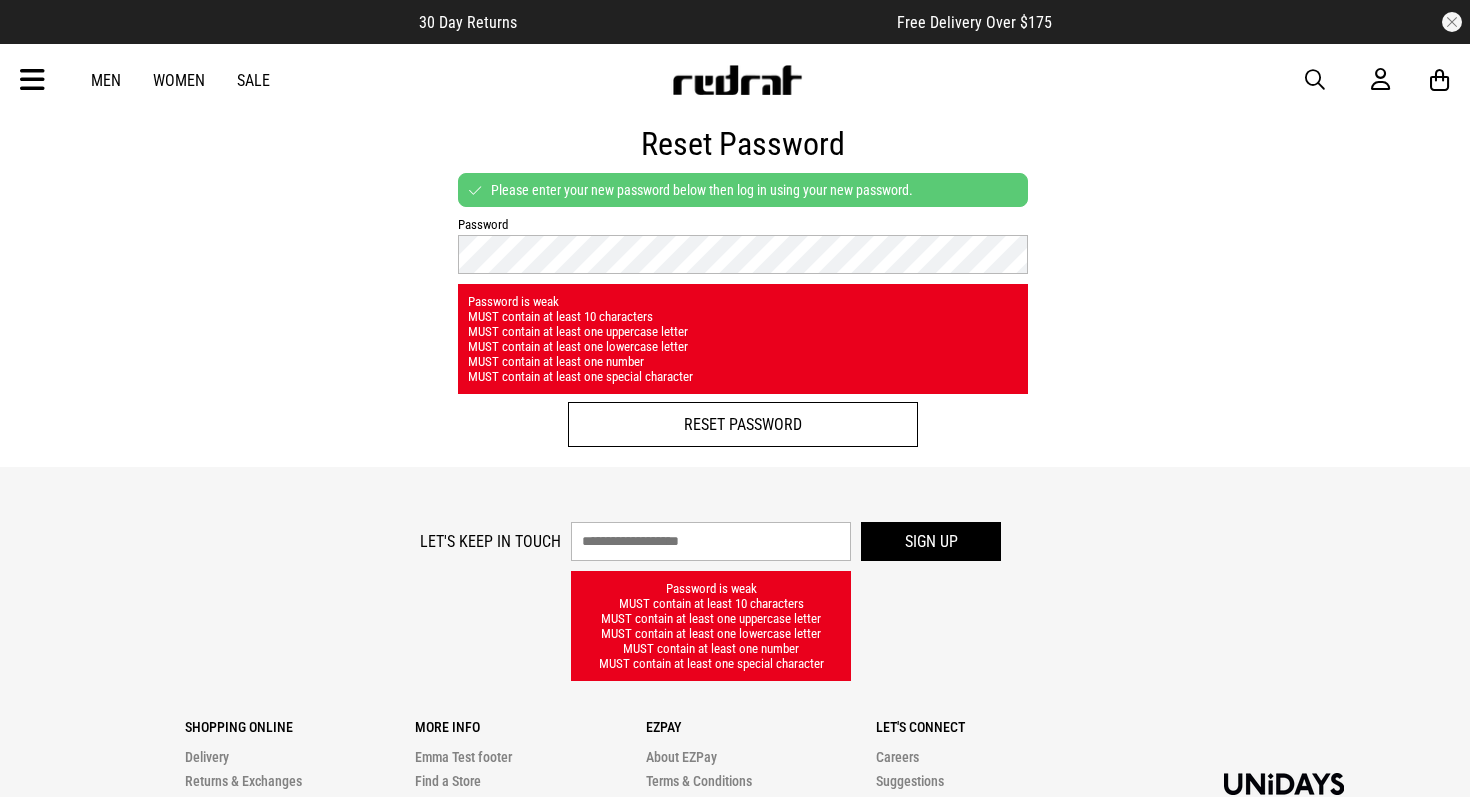 click on "Reset Password" at bounding box center [743, 424] 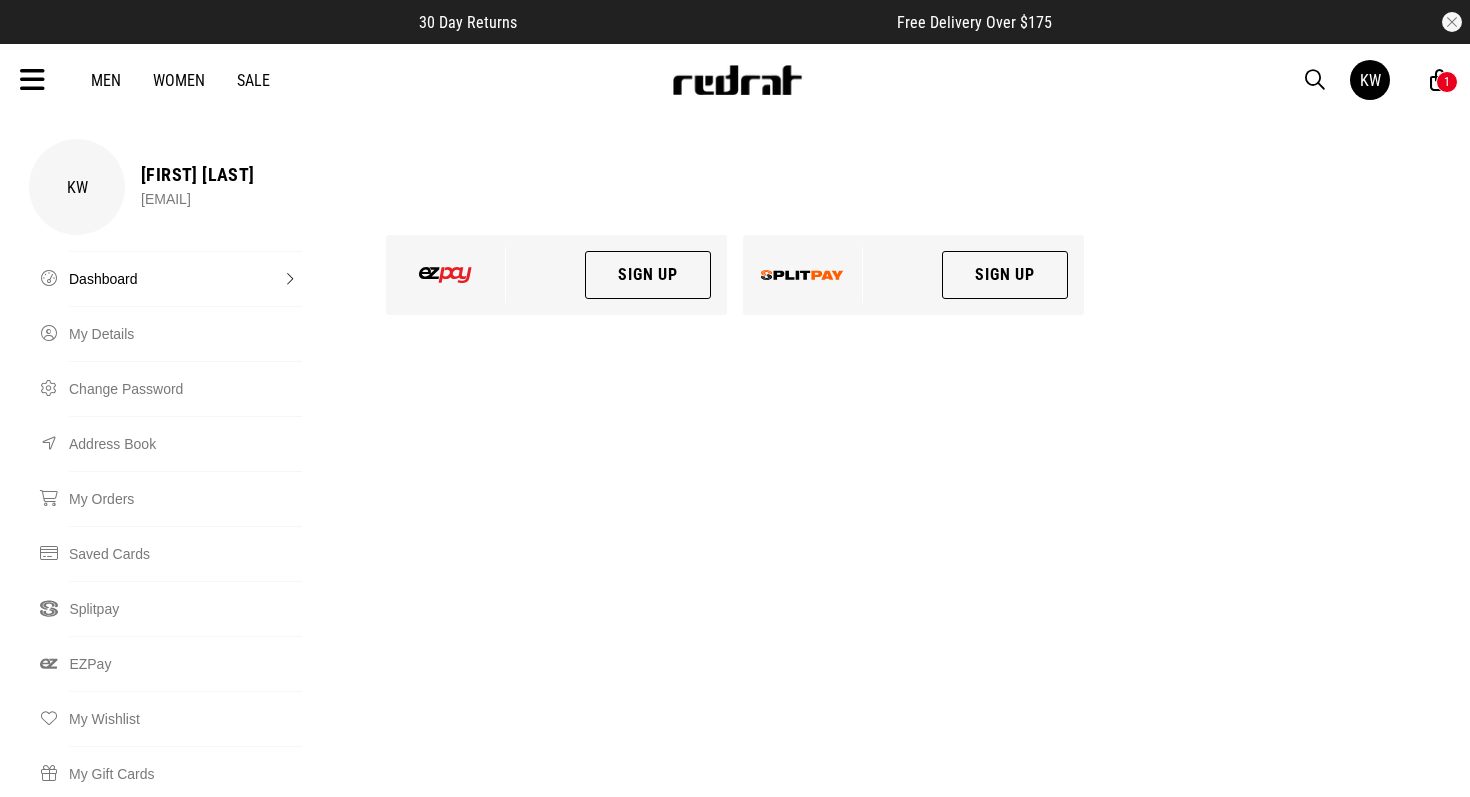 scroll, scrollTop: 0, scrollLeft: 0, axis: both 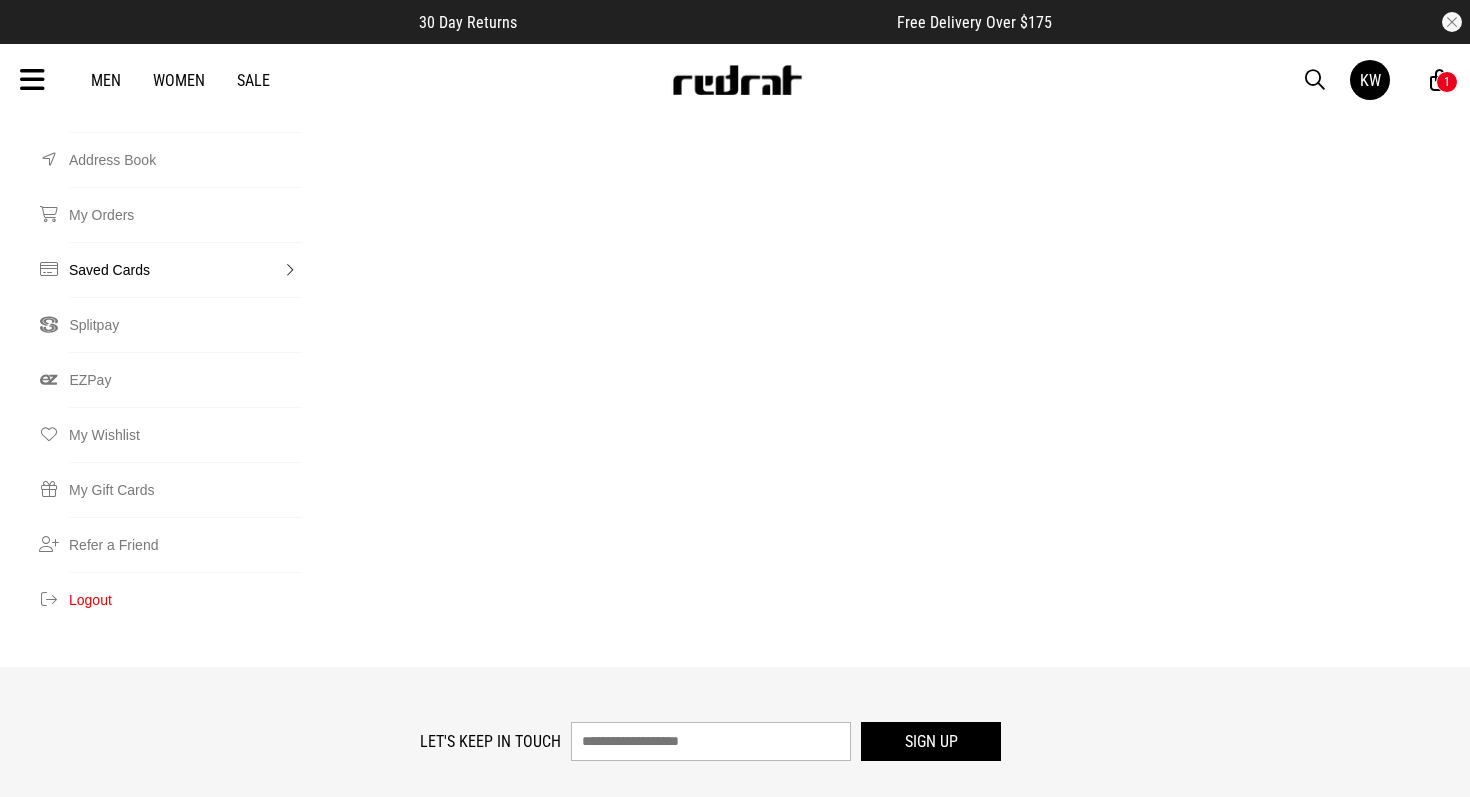 click on "Saved Cards" at bounding box center [185, 269] 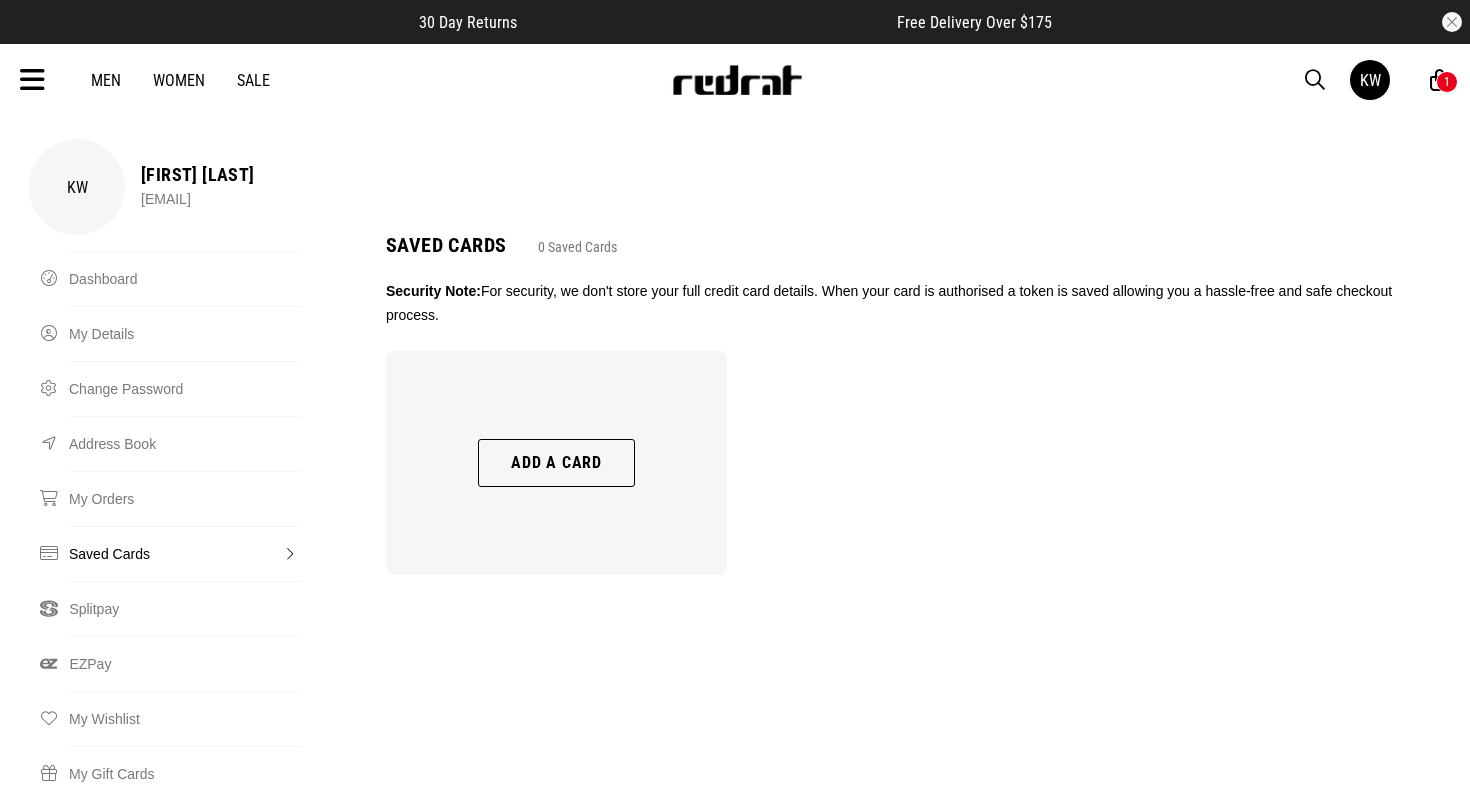 click on "Add a card" at bounding box center [556, 463] 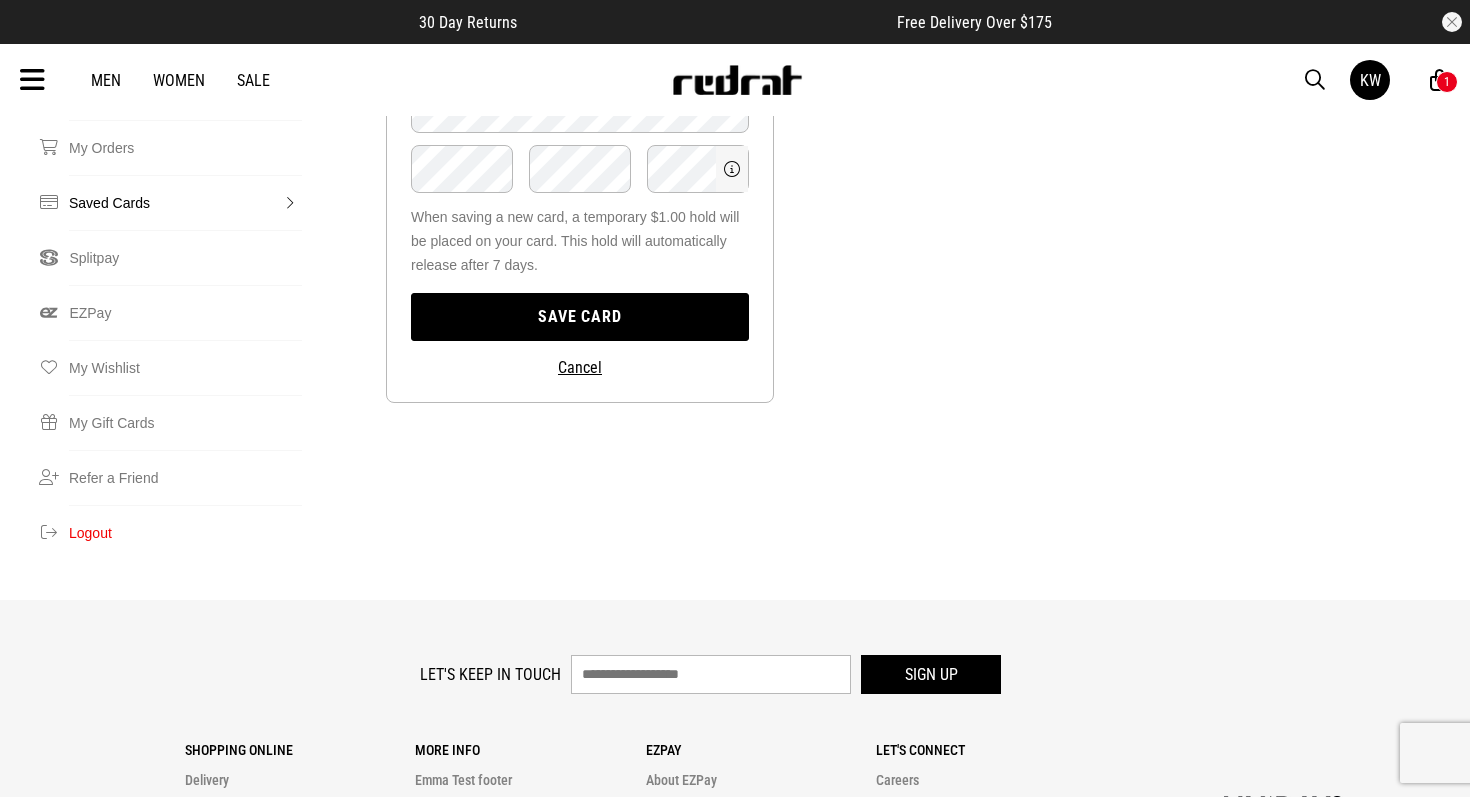 scroll, scrollTop: 354, scrollLeft: 0, axis: vertical 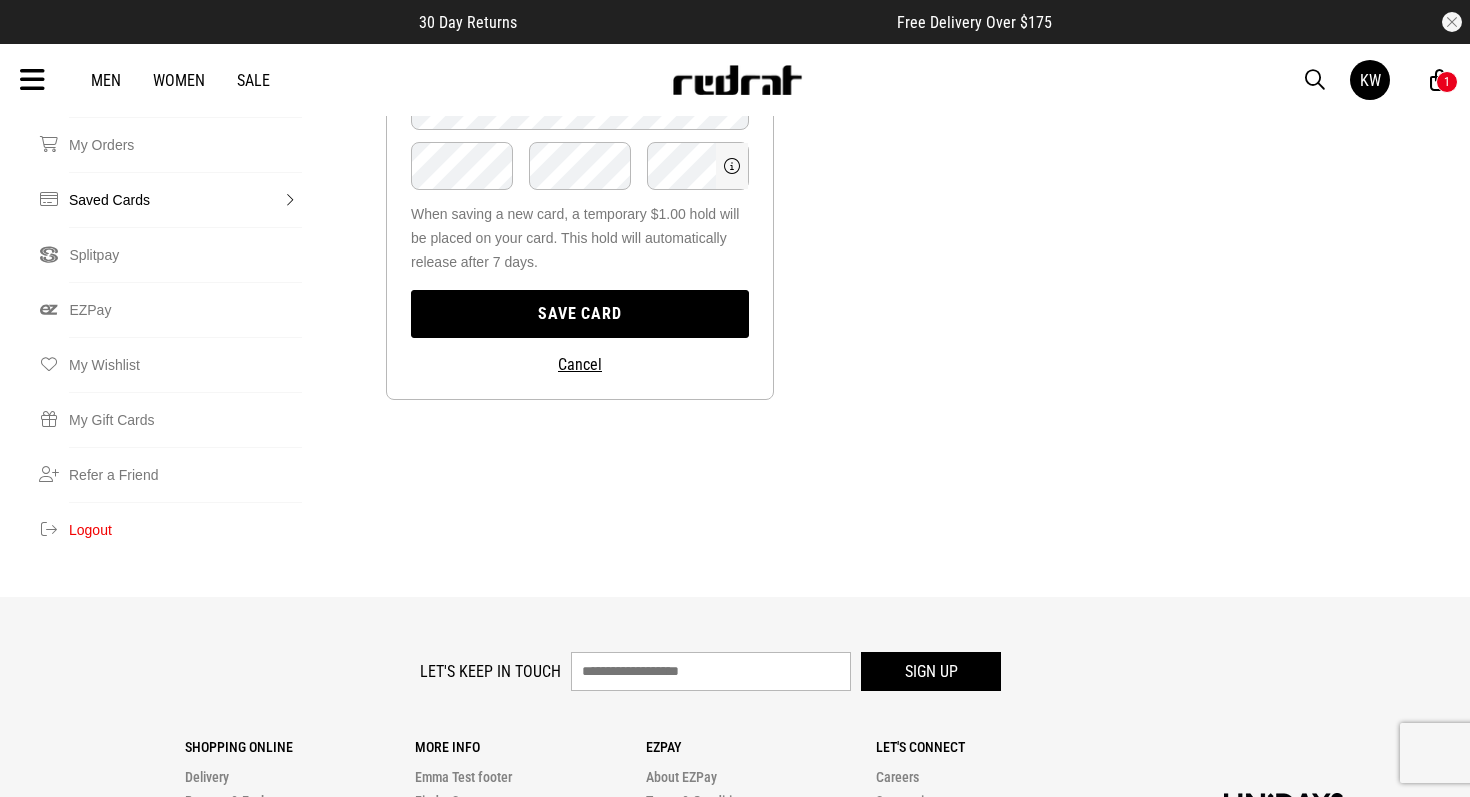 click on "Save card" at bounding box center [580, 314] 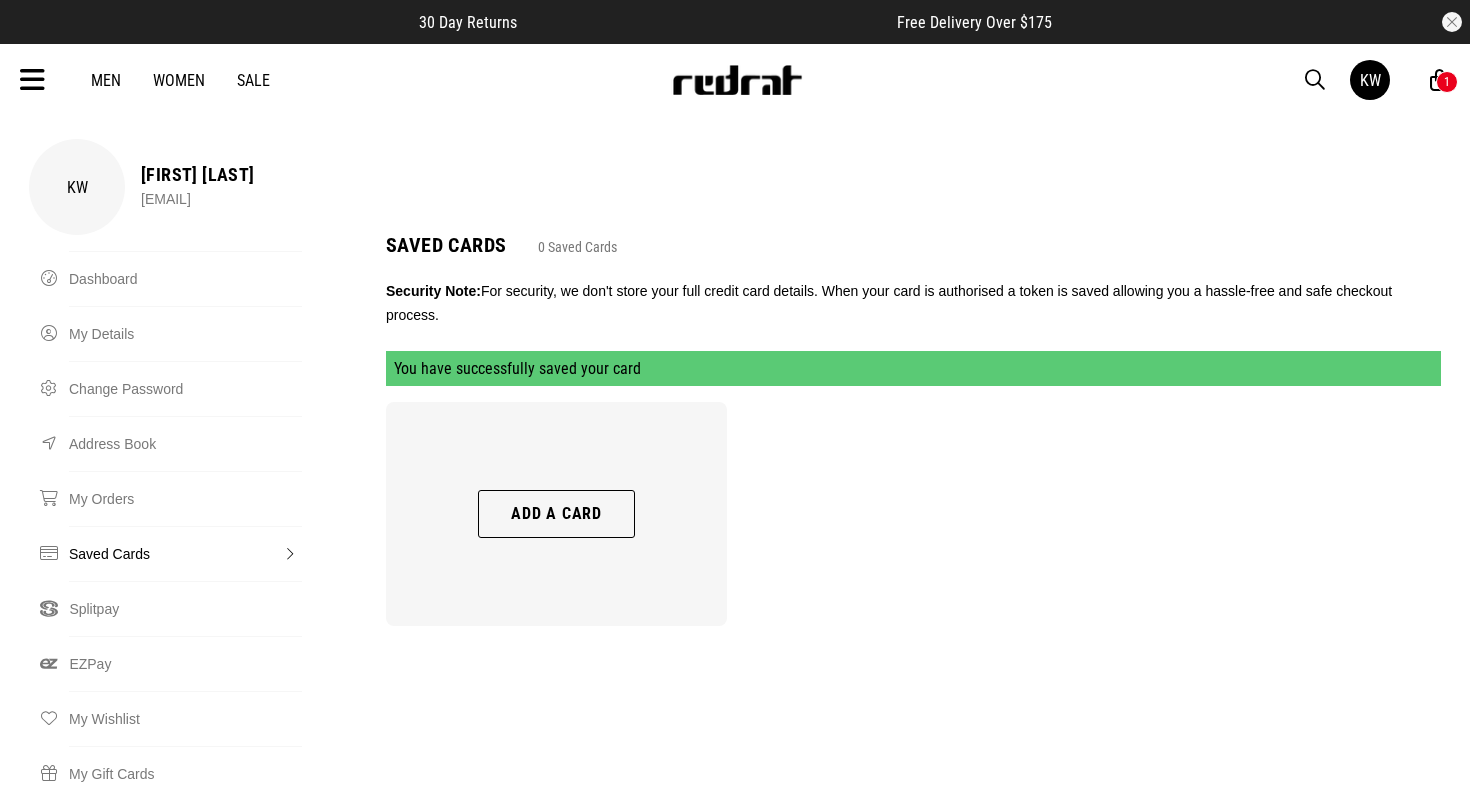 scroll, scrollTop: 0, scrollLeft: 0, axis: both 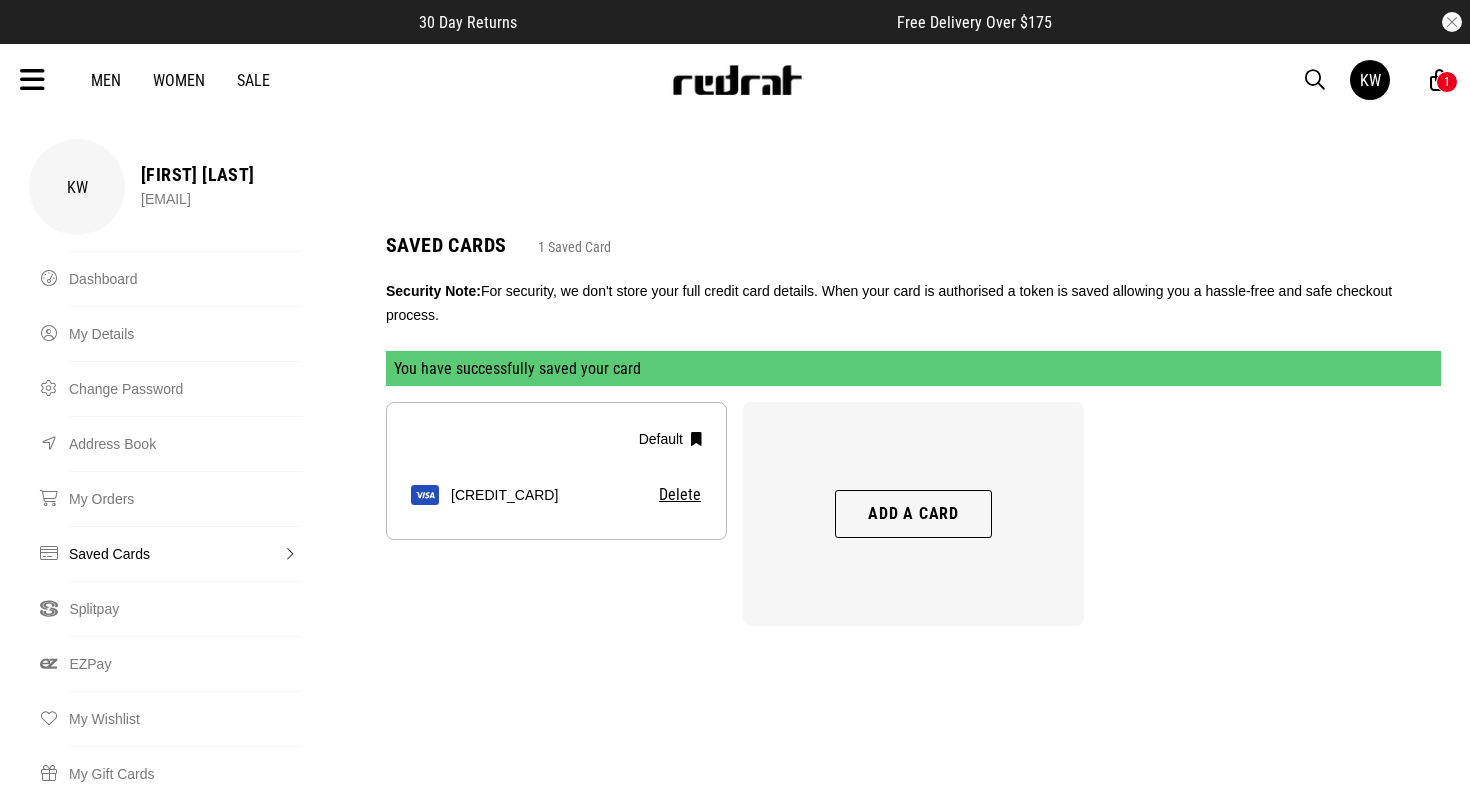 click at bounding box center (1439, 80) 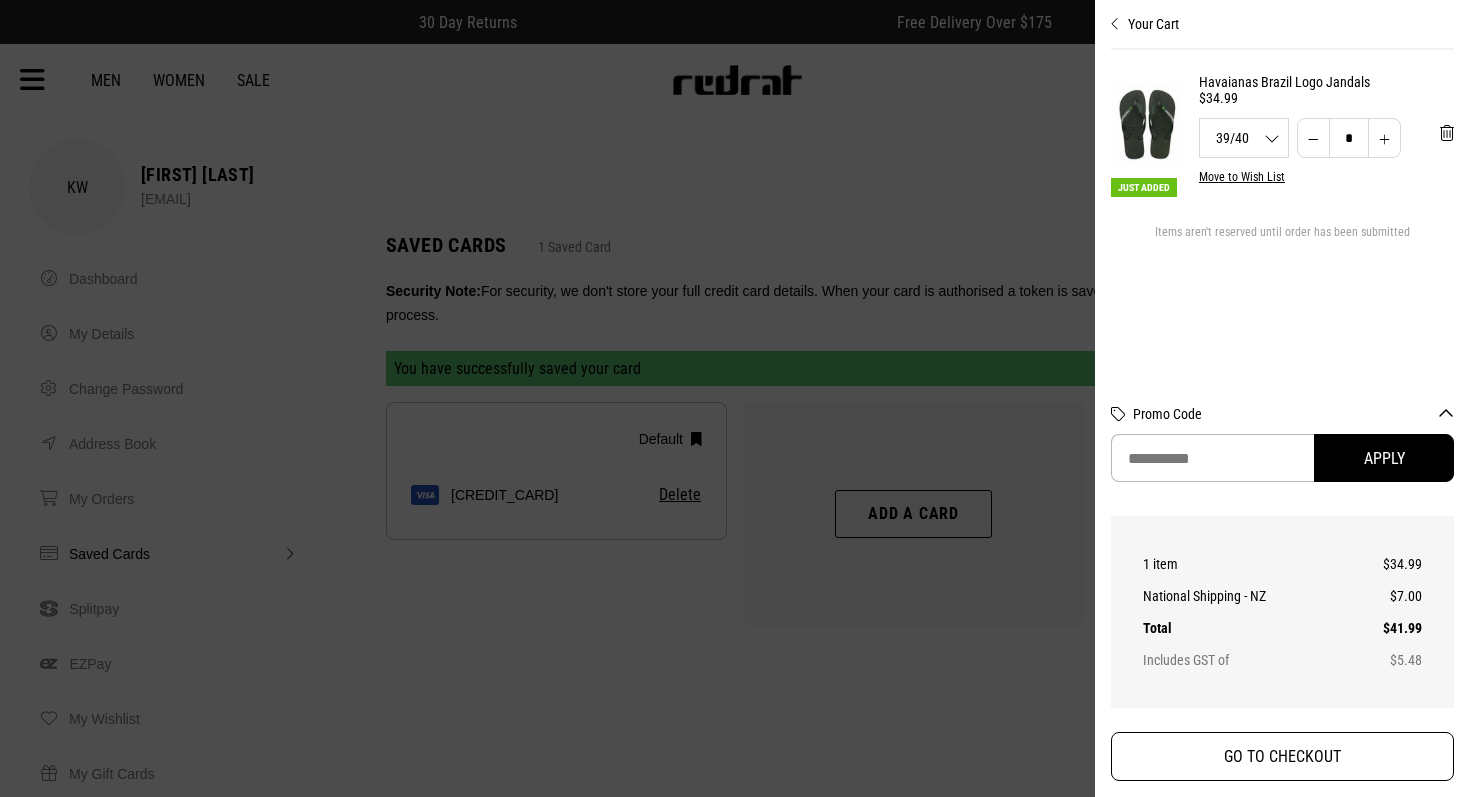 click on "GO TO CHECKOUT" at bounding box center [1282, 756] 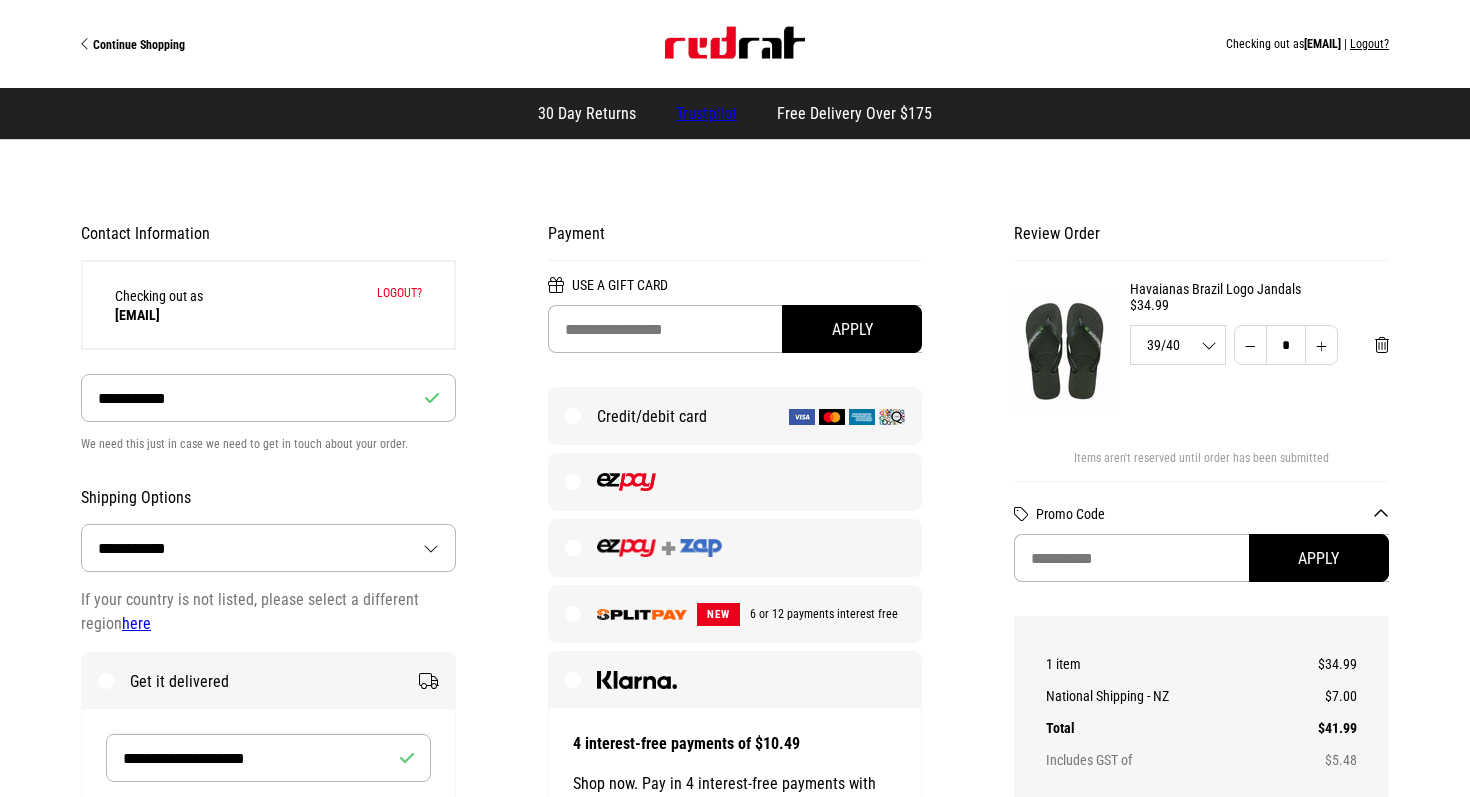 select on "**********" 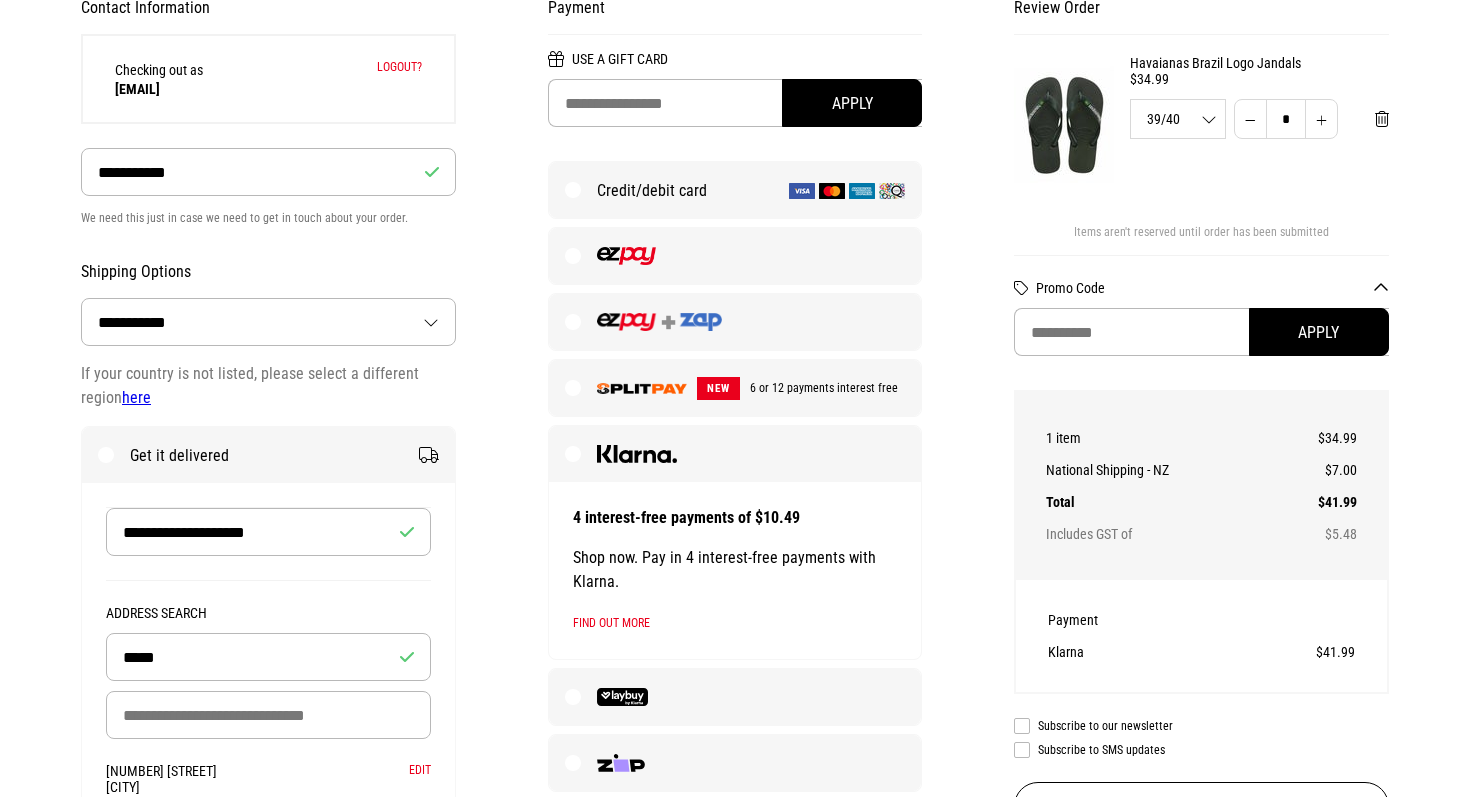 scroll, scrollTop: 421, scrollLeft: 0, axis: vertical 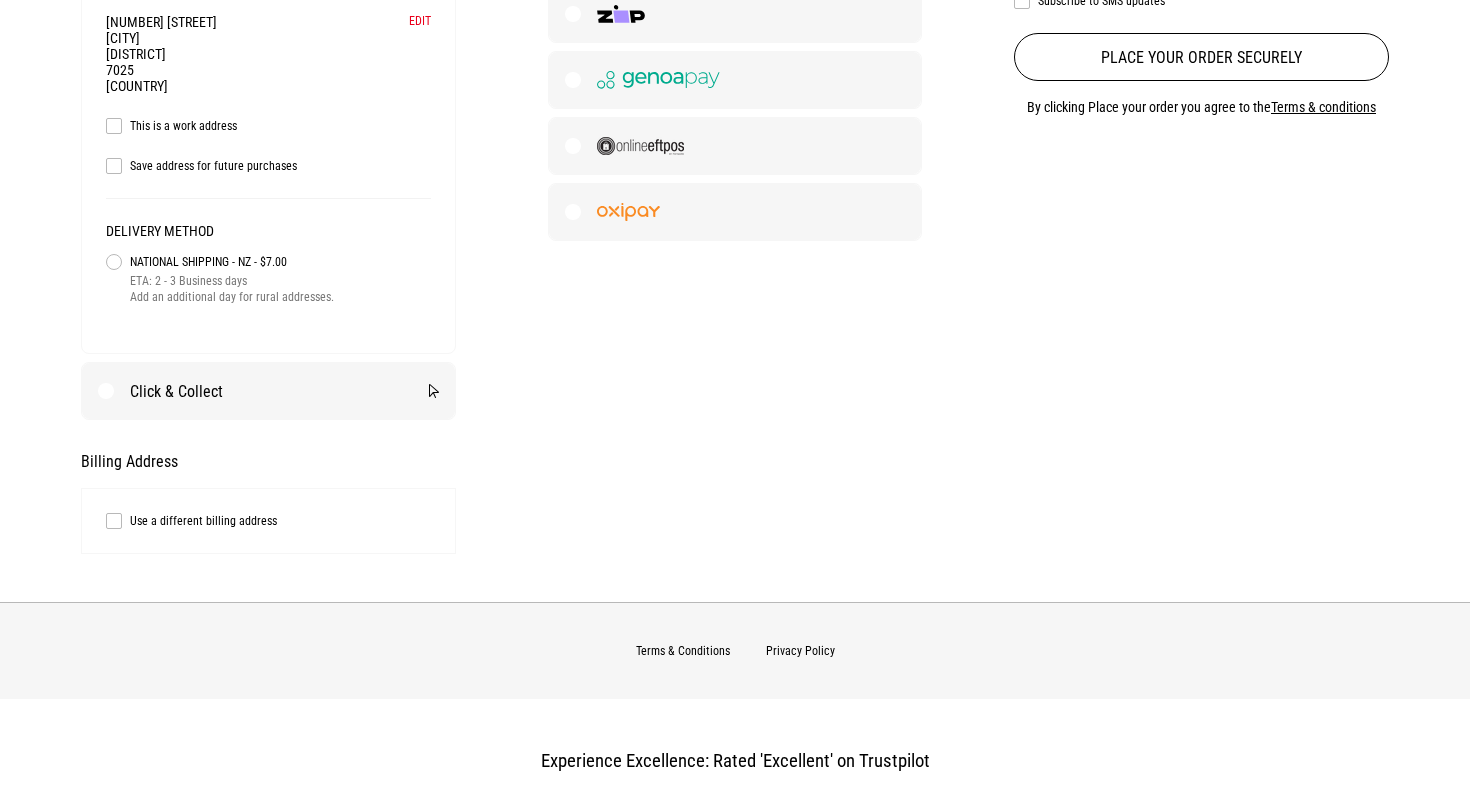 click on "Click & Collect" at bounding box center (268, 391) 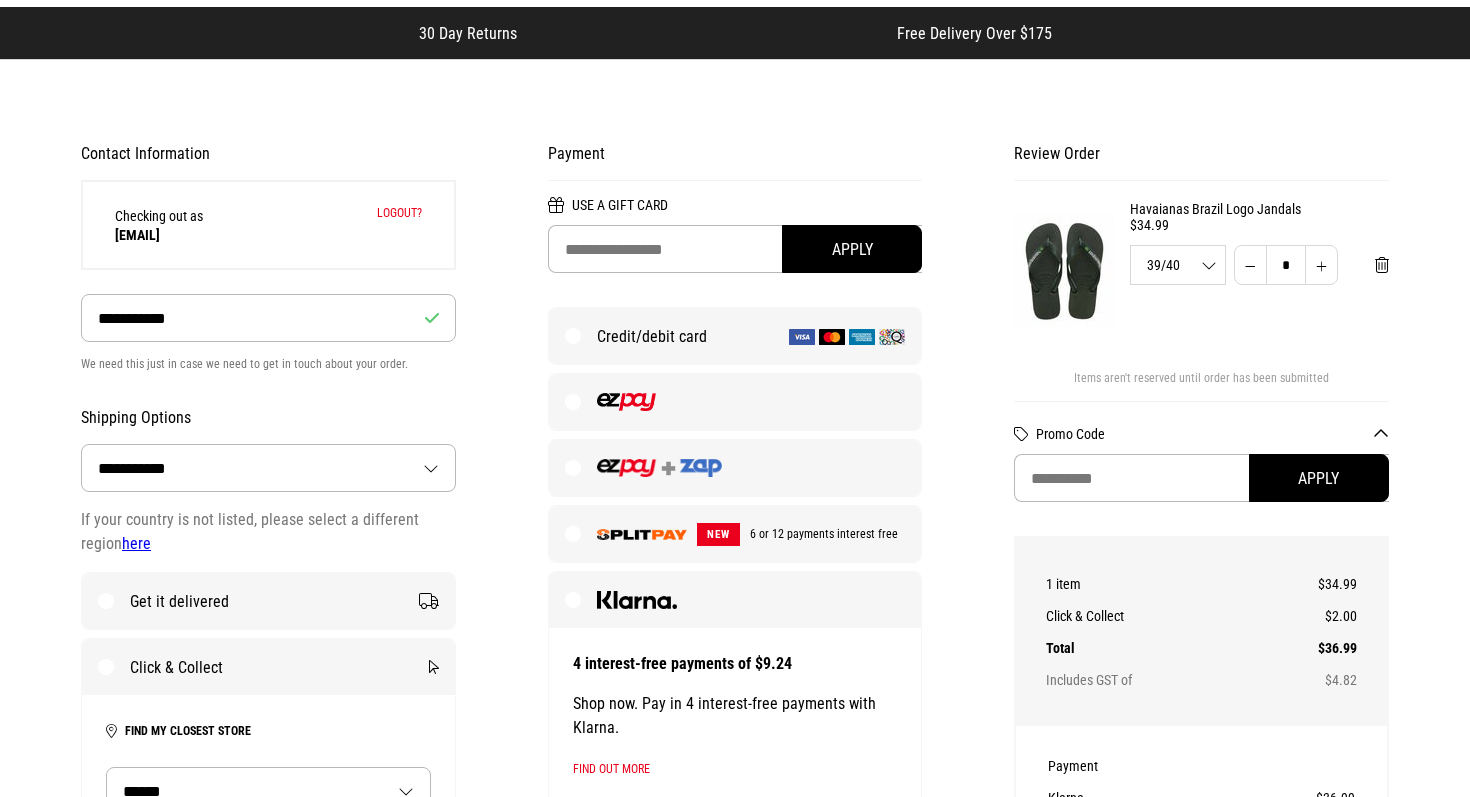 scroll, scrollTop: 76, scrollLeft: 0, axis: vertical 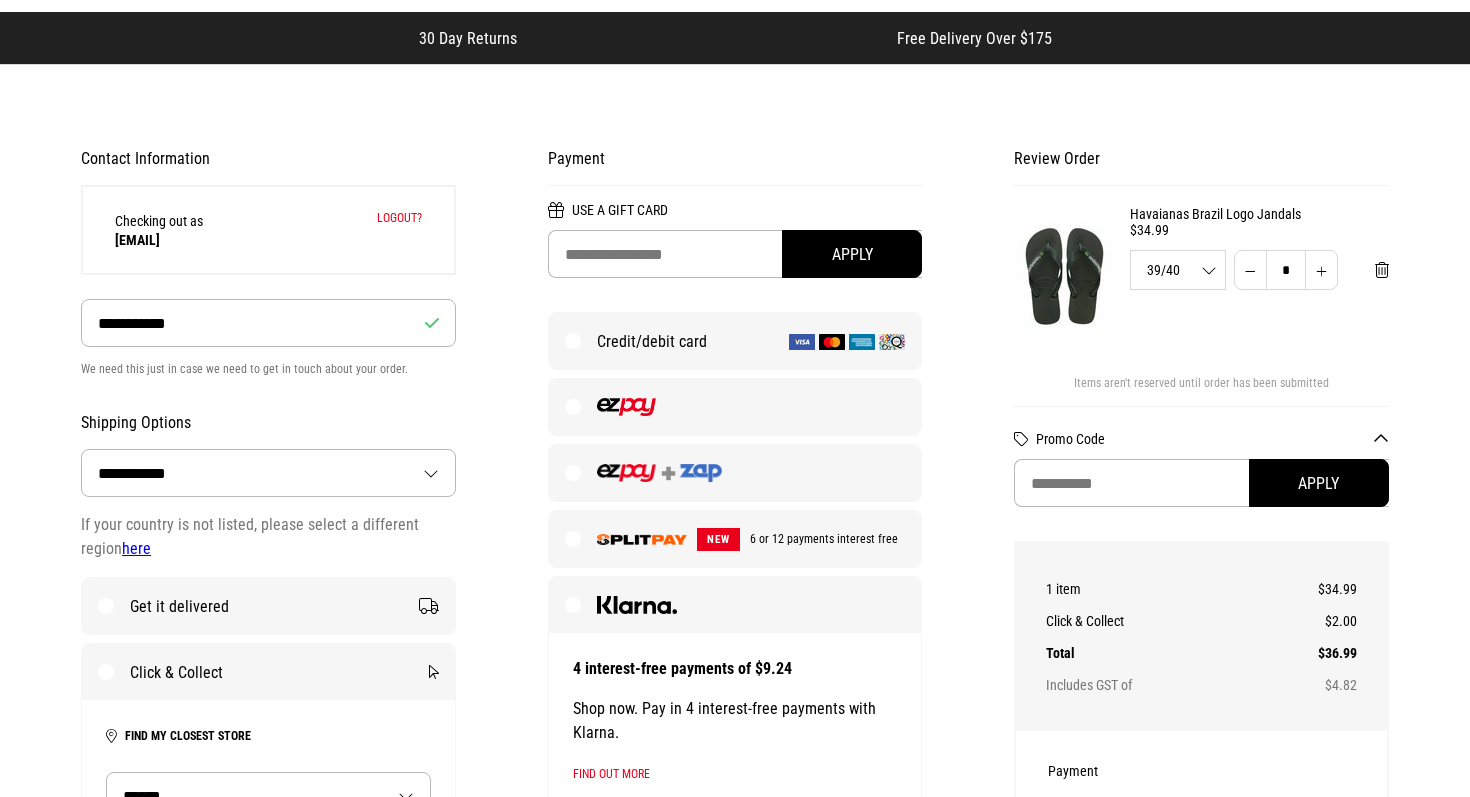 click on "Credit/debit card" at bounding box center [735, 341] 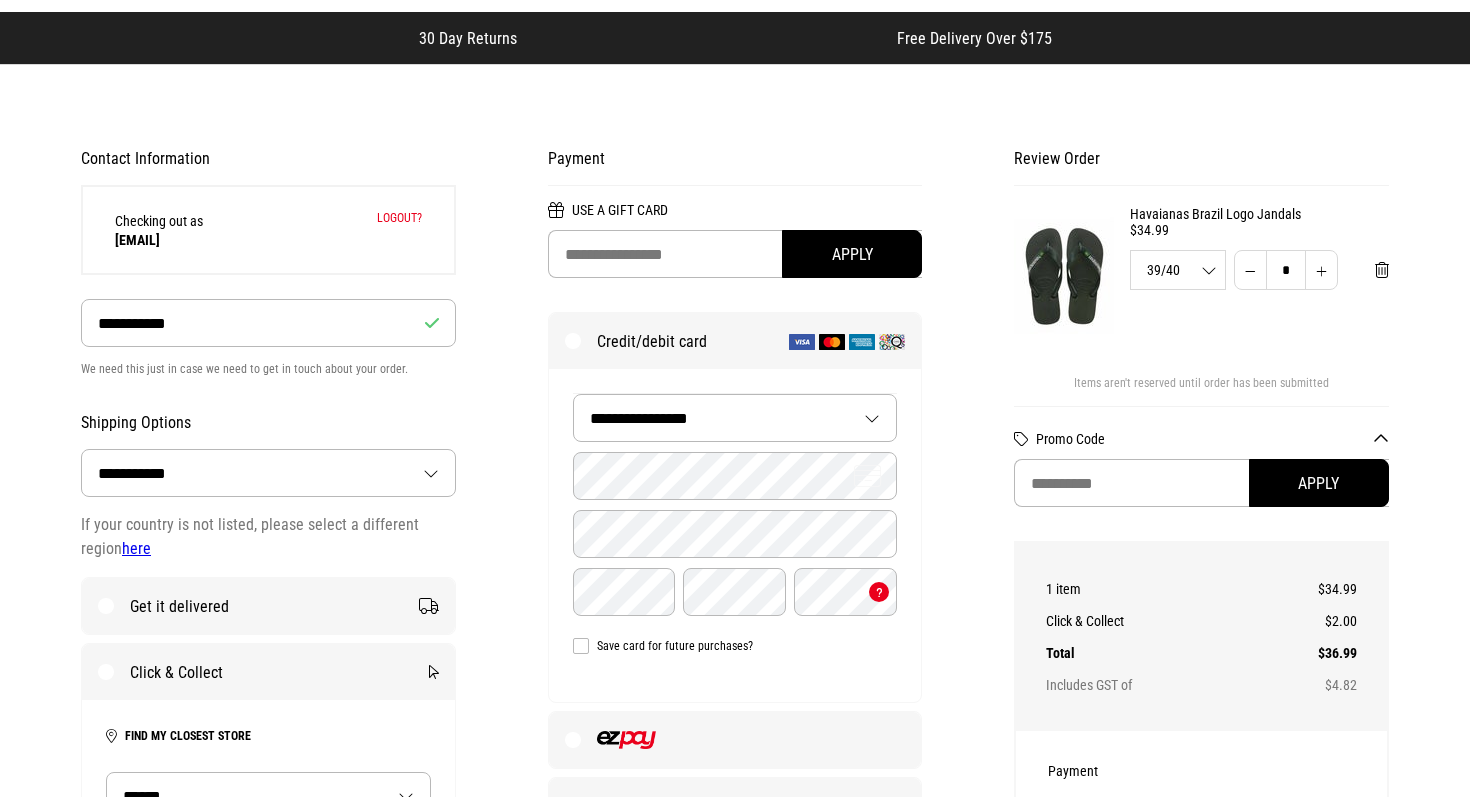 click on "Credit/debit card" at bounding box center [735, 341] 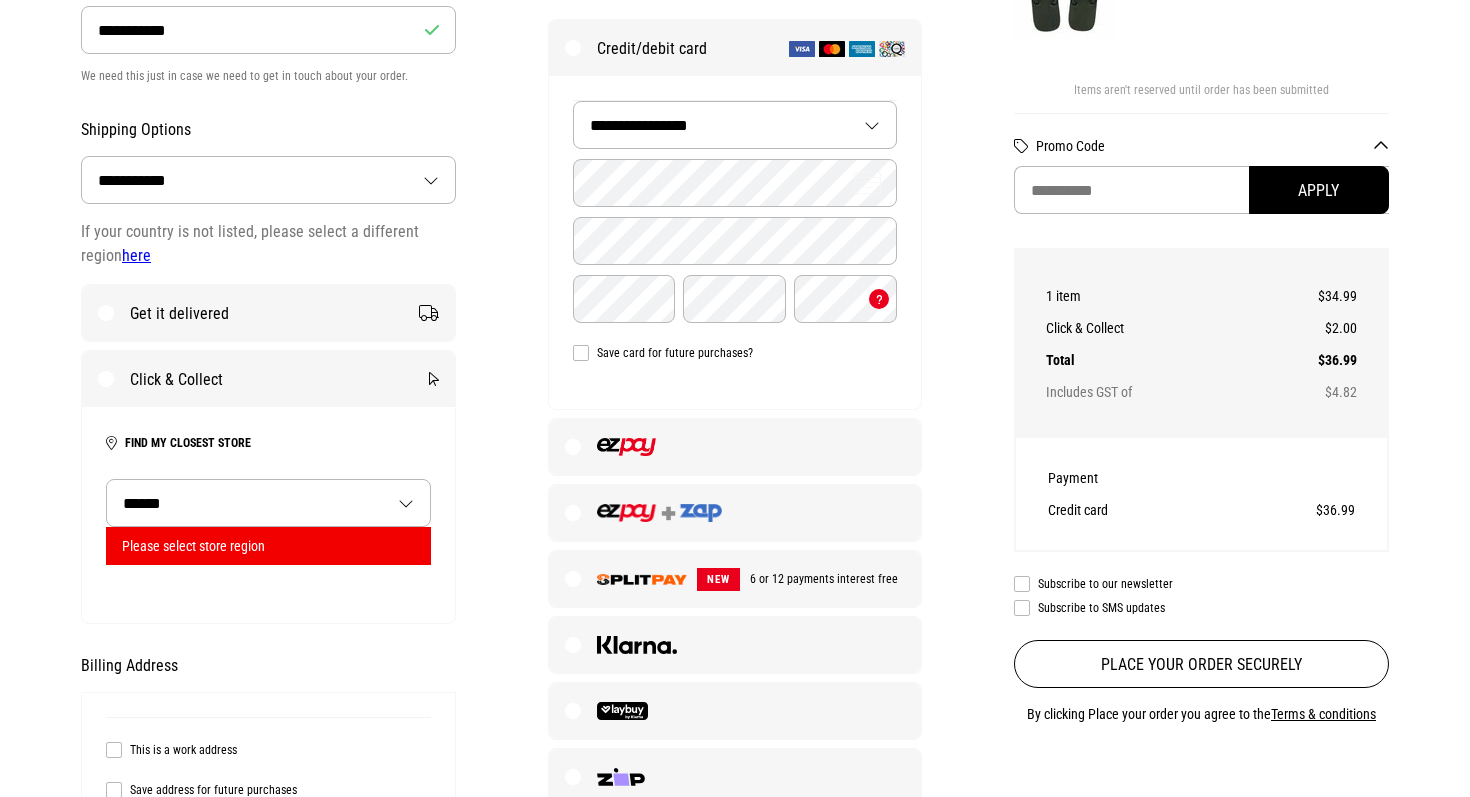scroll, scrollTop: 662, scrollLeft: 0, axis: vertical 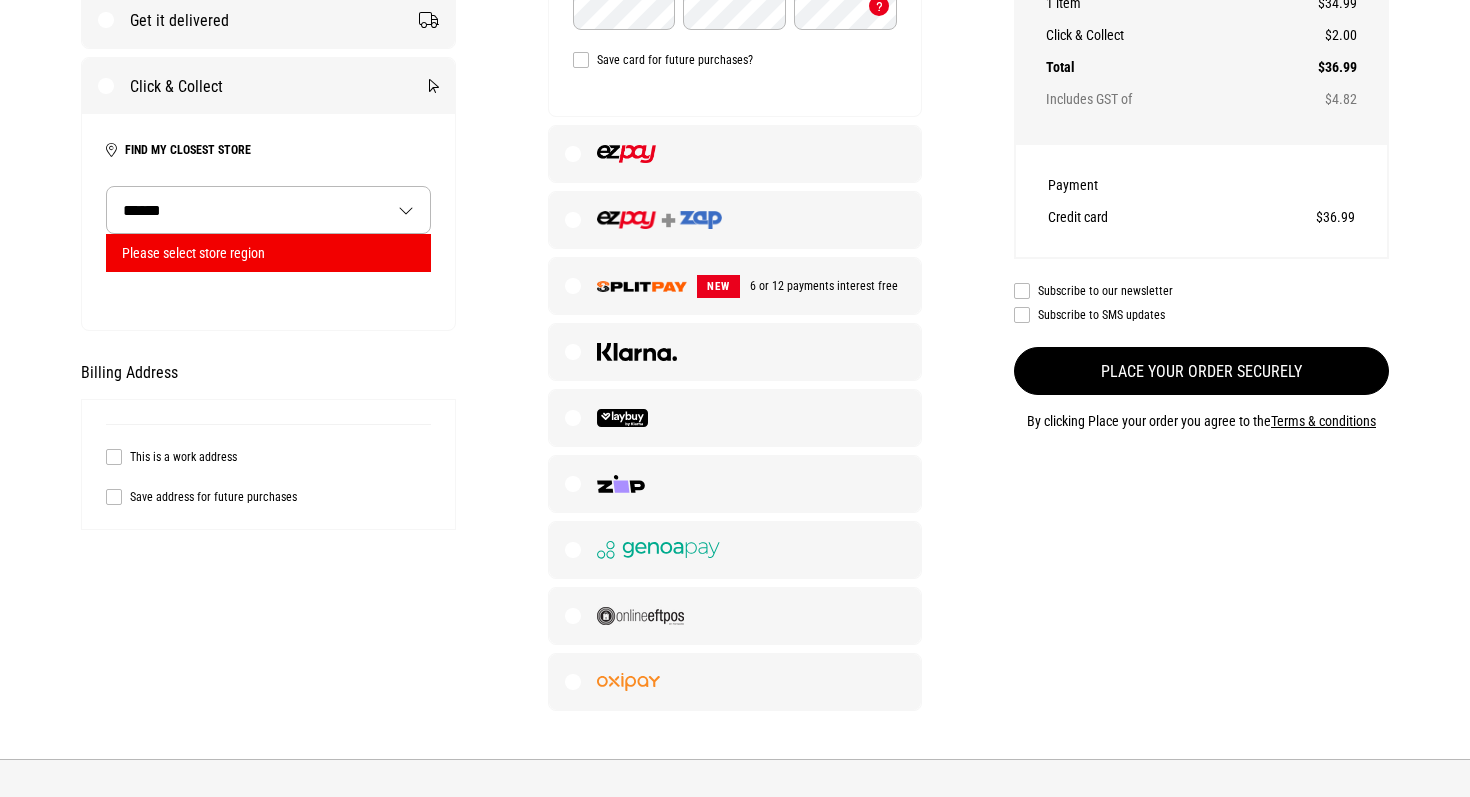 click on "Place your order securely" at bounding box center (1201, 371) 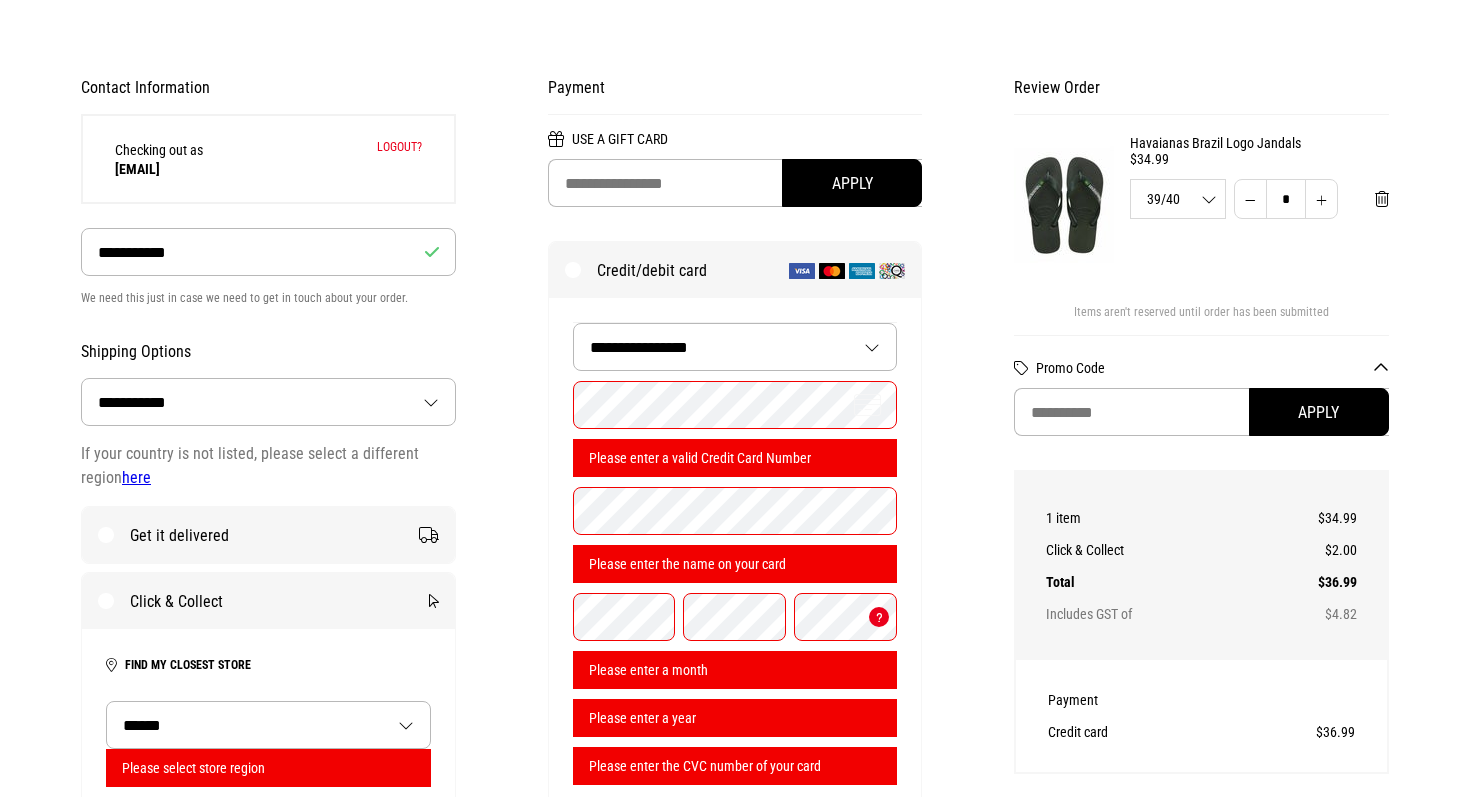 scroll, scrollTop: 145, scrollLeft: 0, axis: vertical 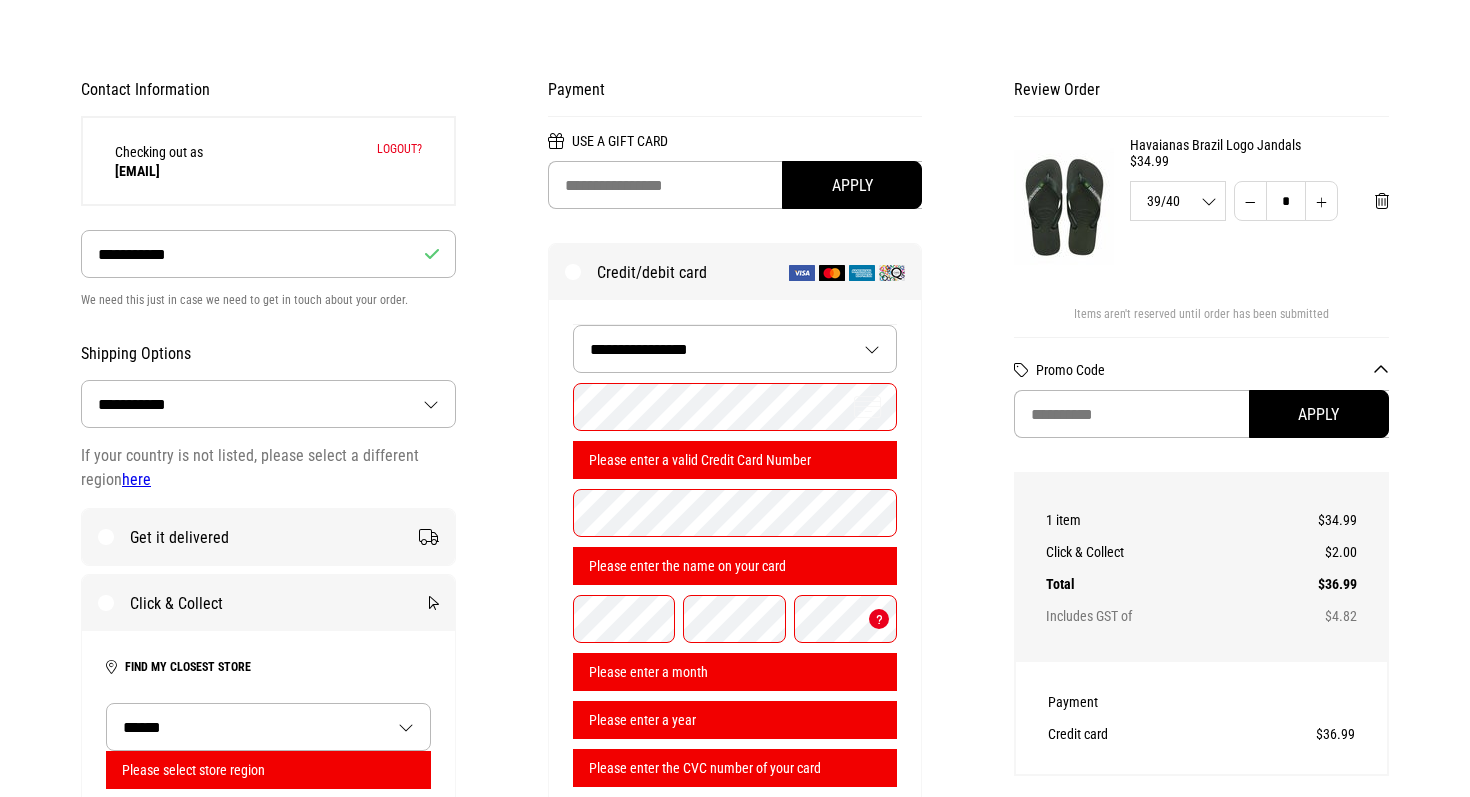 click on "**********" at bounding box center (735, 570) 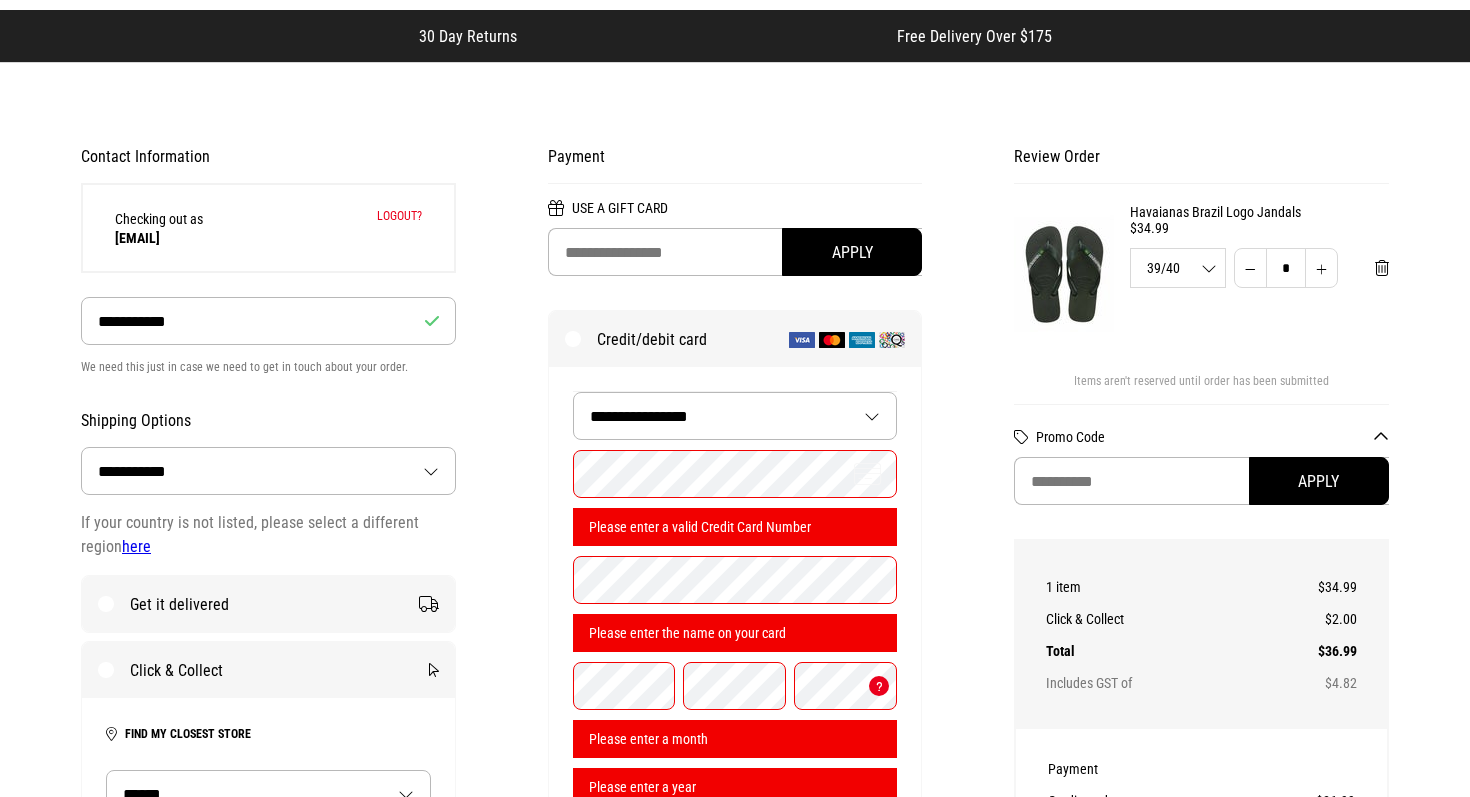 scroll, scrollTop: 0, scrollLeft: 0, axis: both 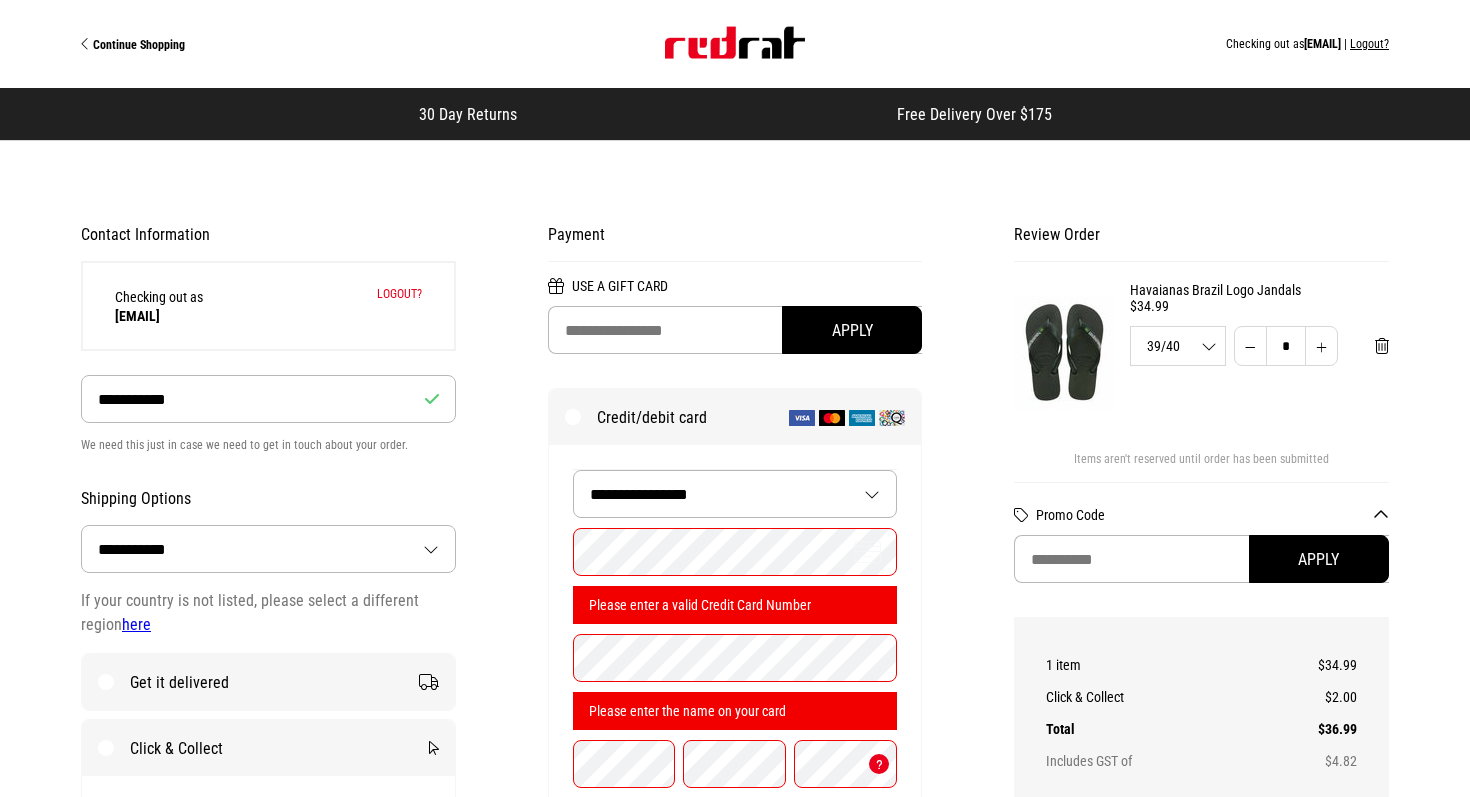click on "**********" at bounding box center (735, 494) 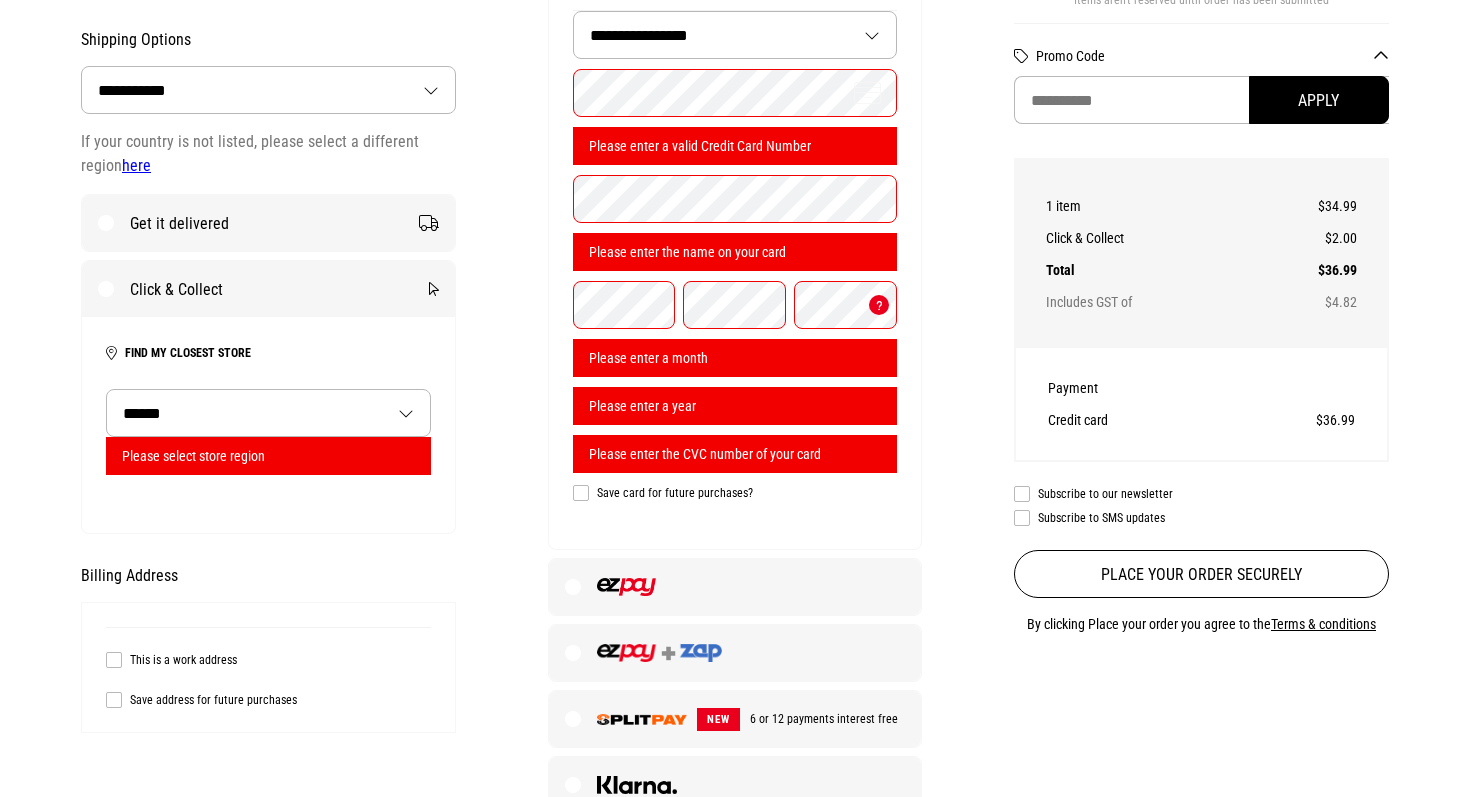 scroll, scrollTop: 514, scrollLeft: 0, axis: vertical 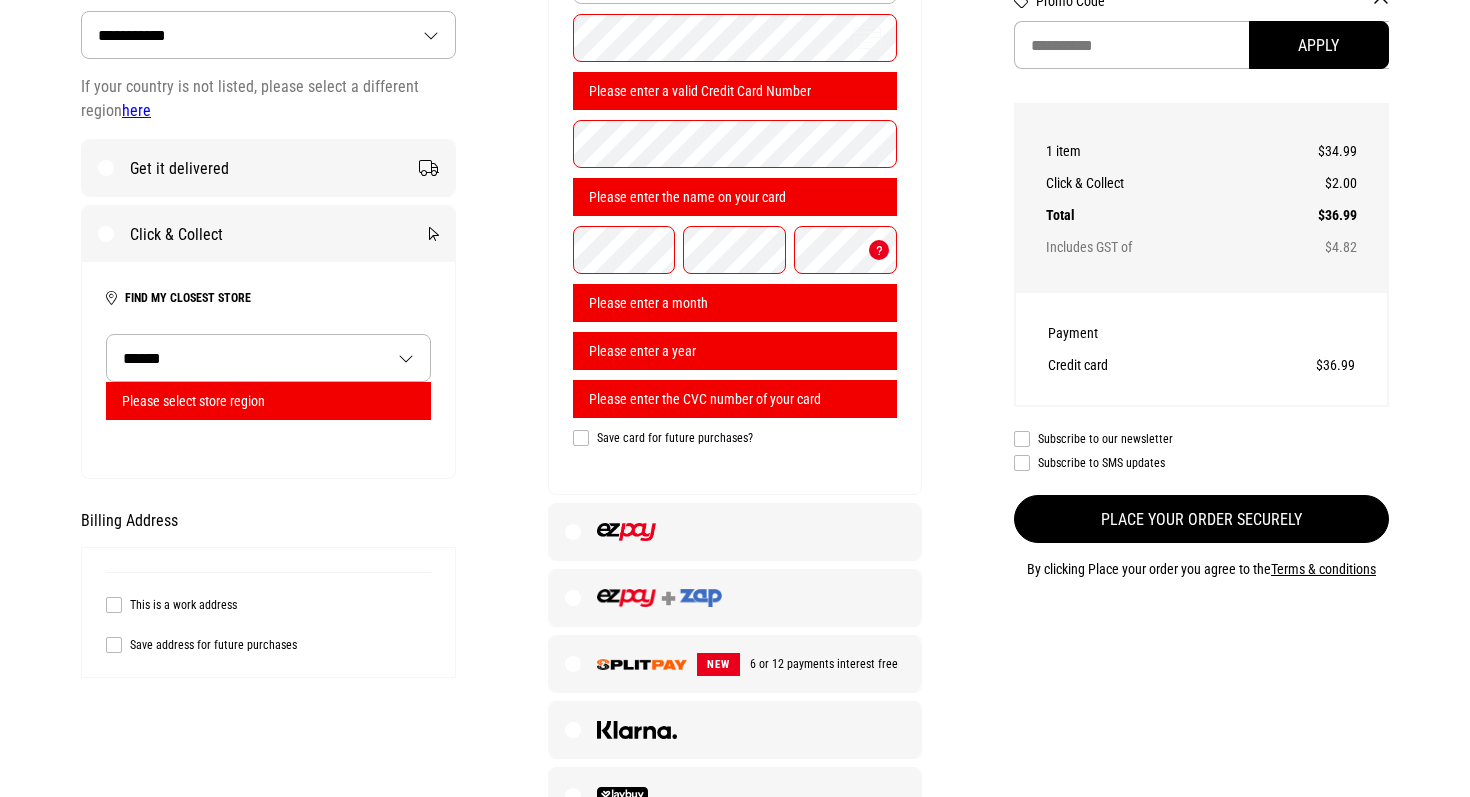click on "Place your order securely" at bounding box center [1201, 519] 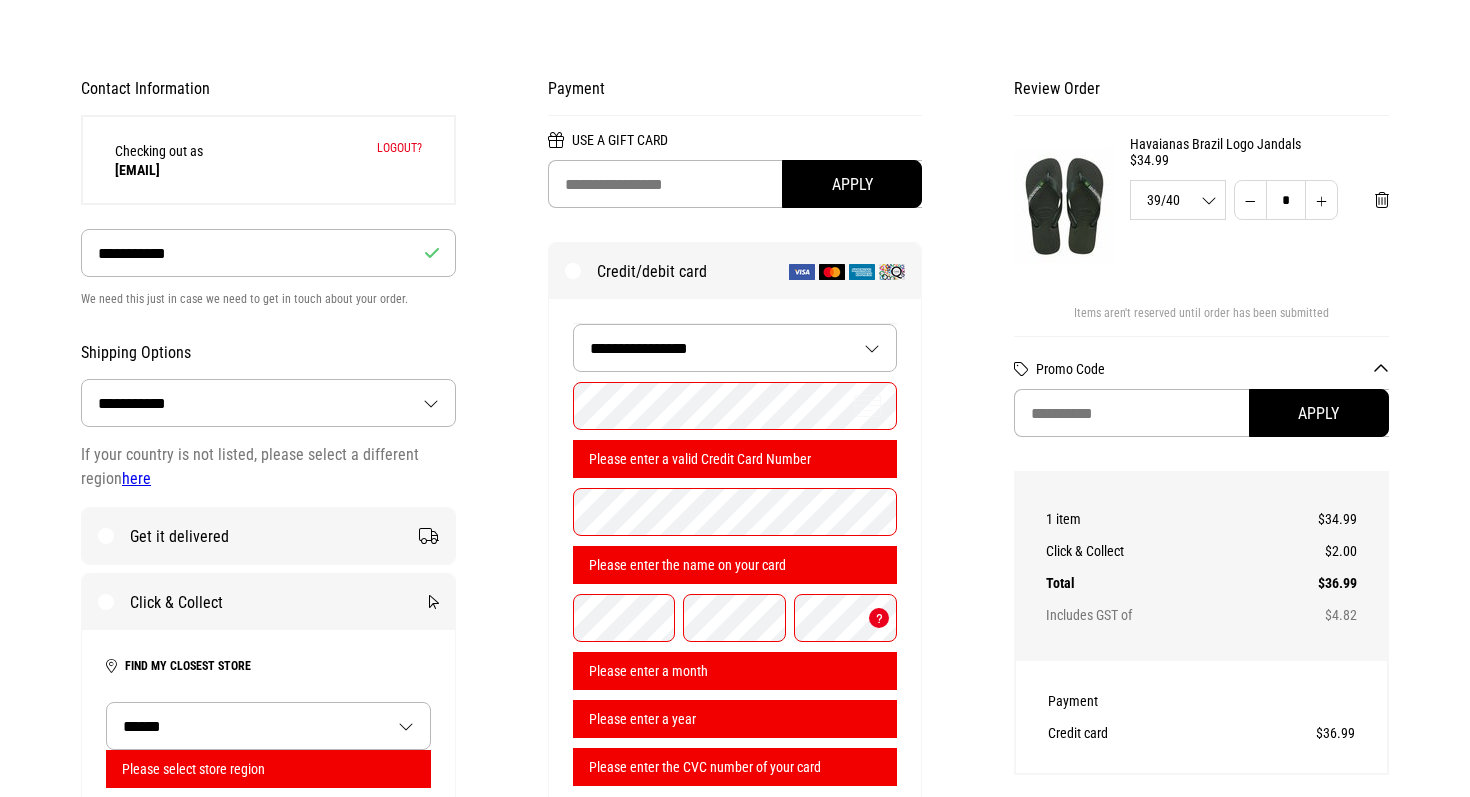 scroll, scrollTop: 145, scrollLeft: 0, axis: vertical 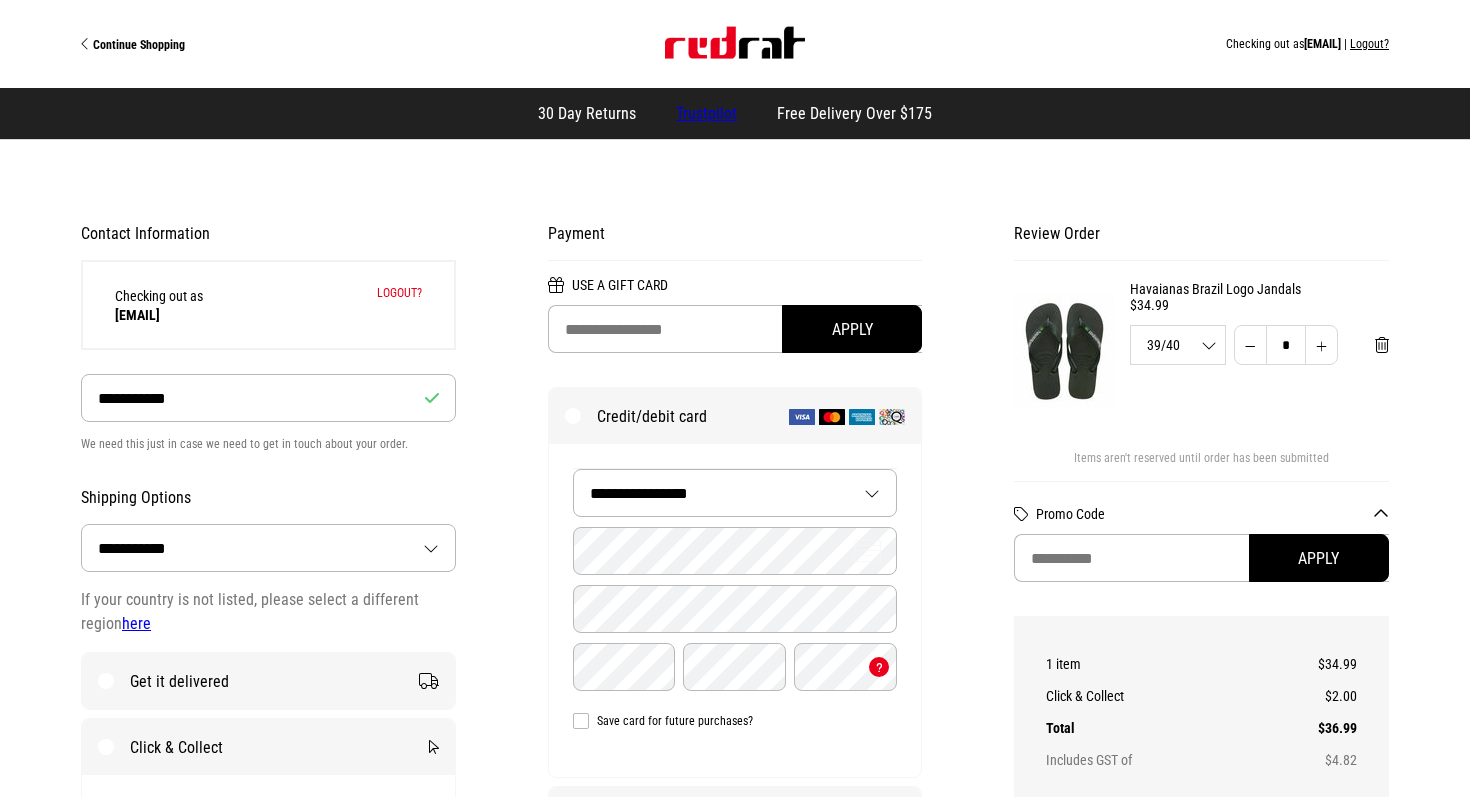 select on "**********" 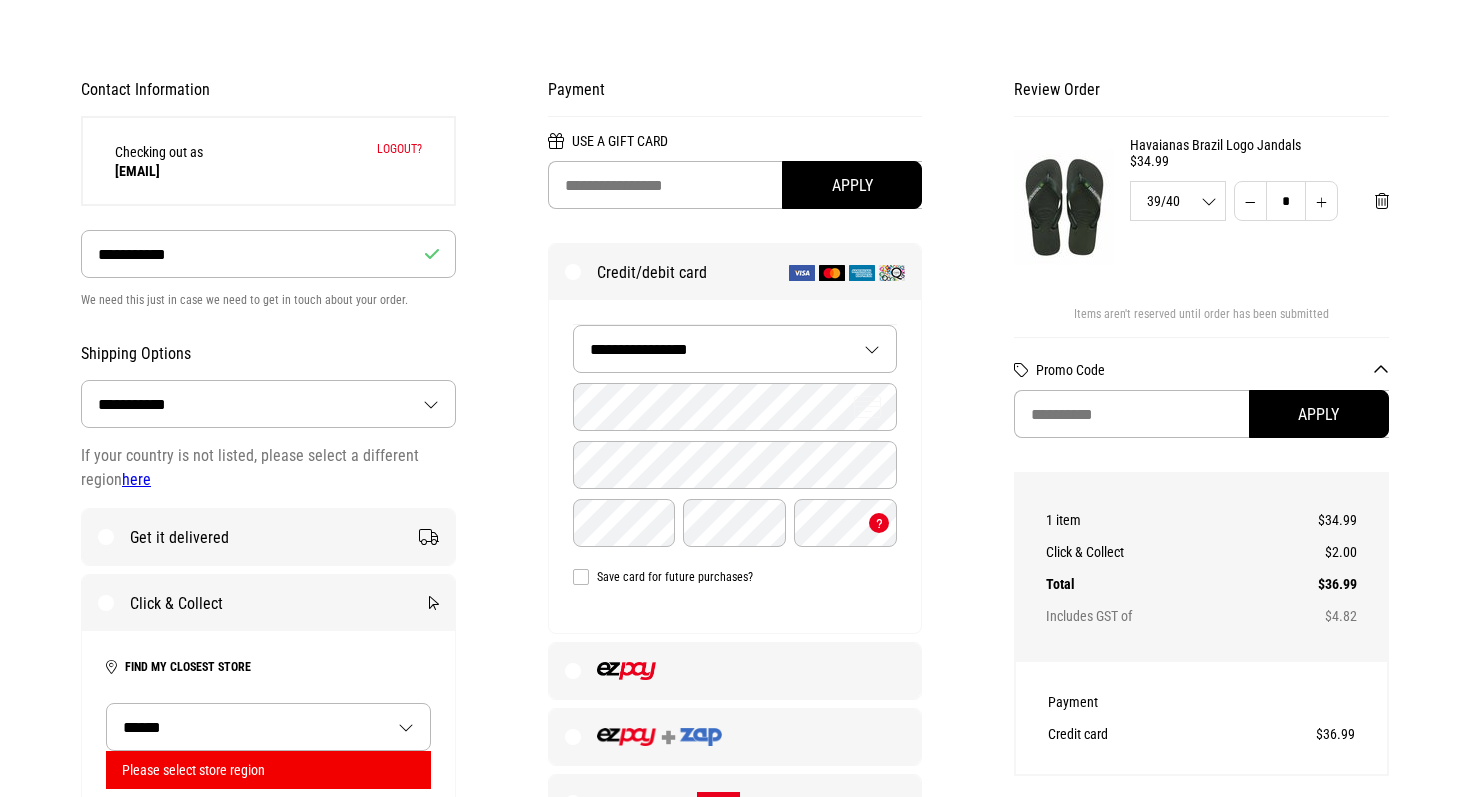 scroll, scrollTop: 0, scrollLeft: 0, axis: both 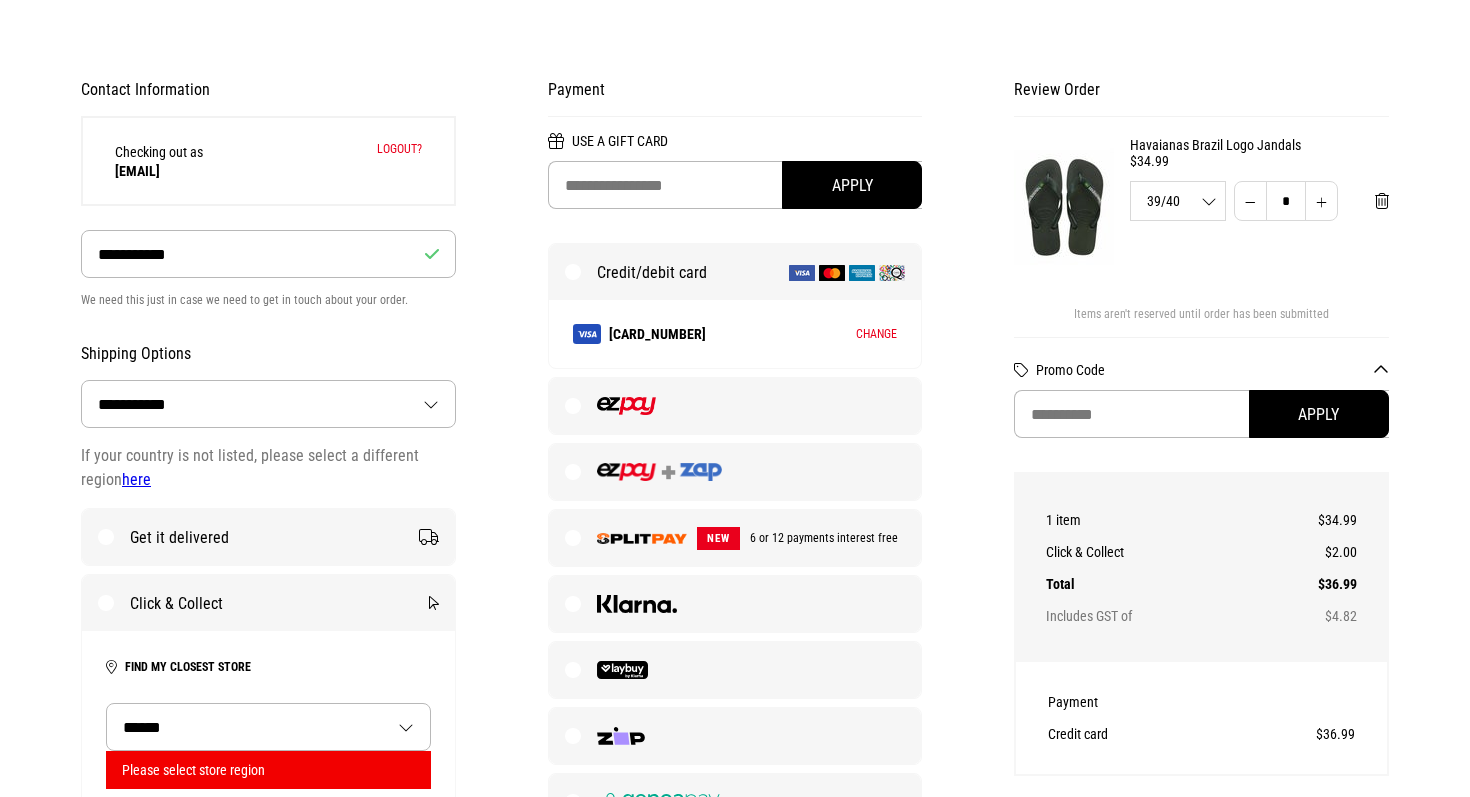 click on "Change" at bounding box center [876, 334] 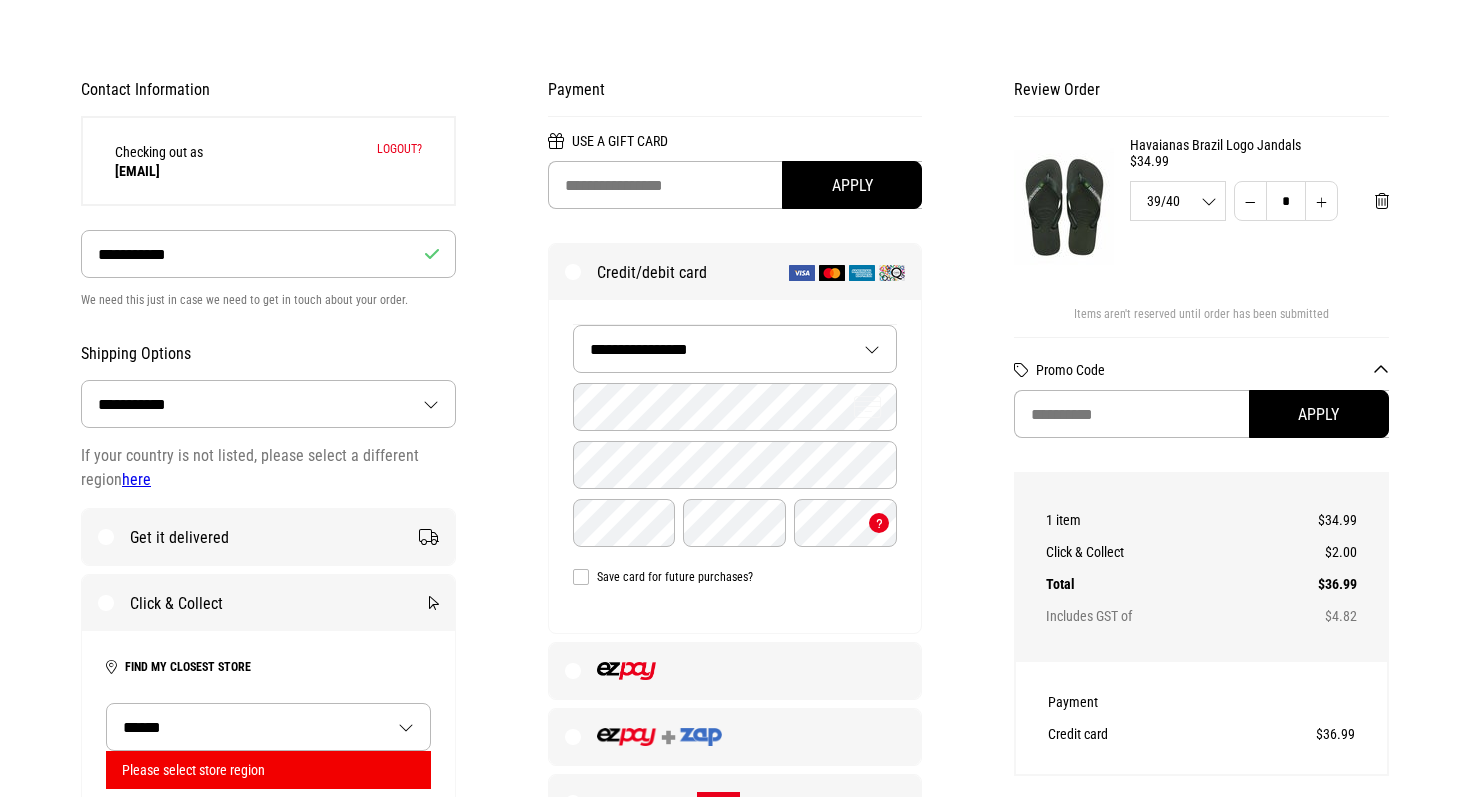 click on "**********" at bounding box center [735, 349] 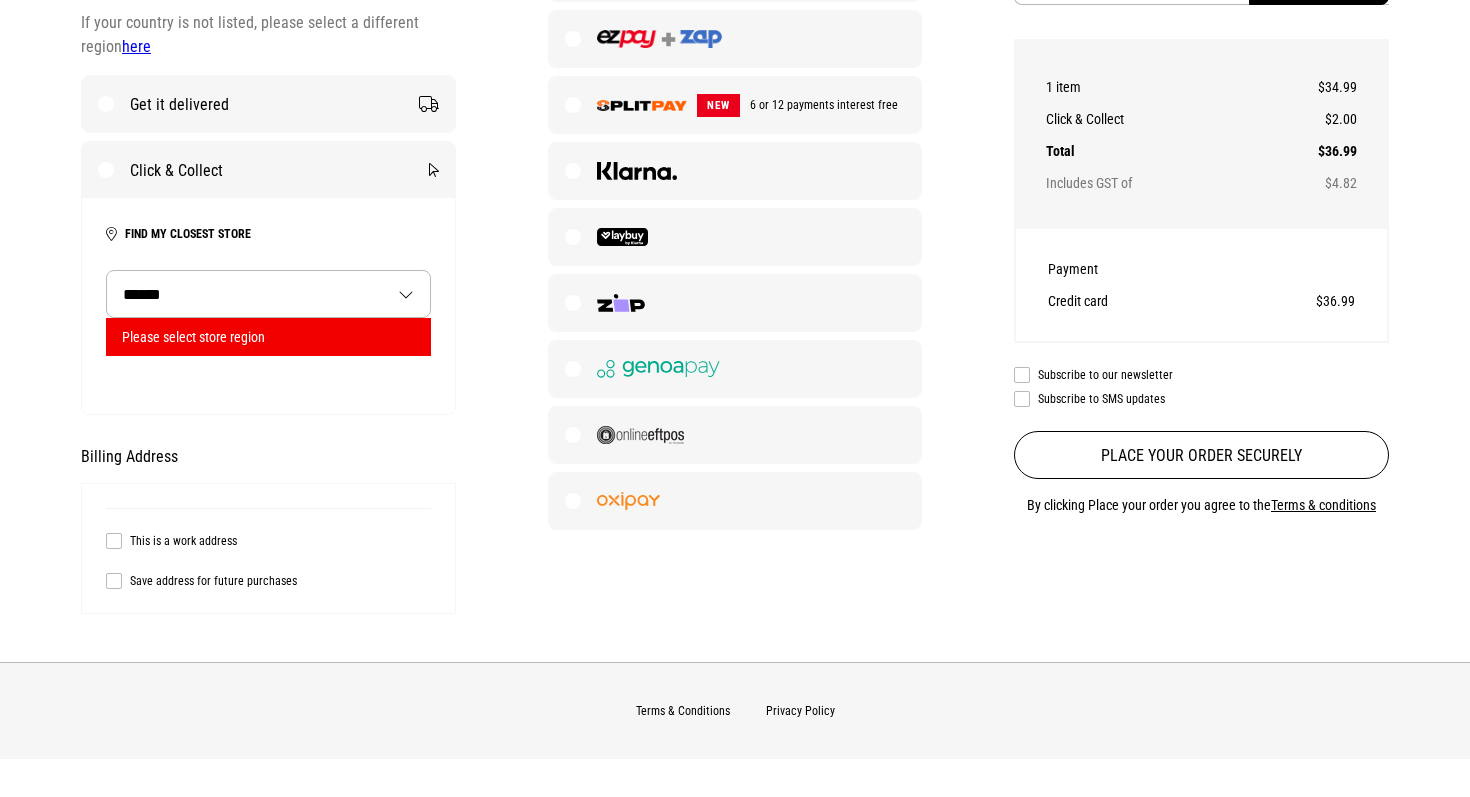 scroll, scrollTop: 612, scrollLeft: 0, axis: vertical 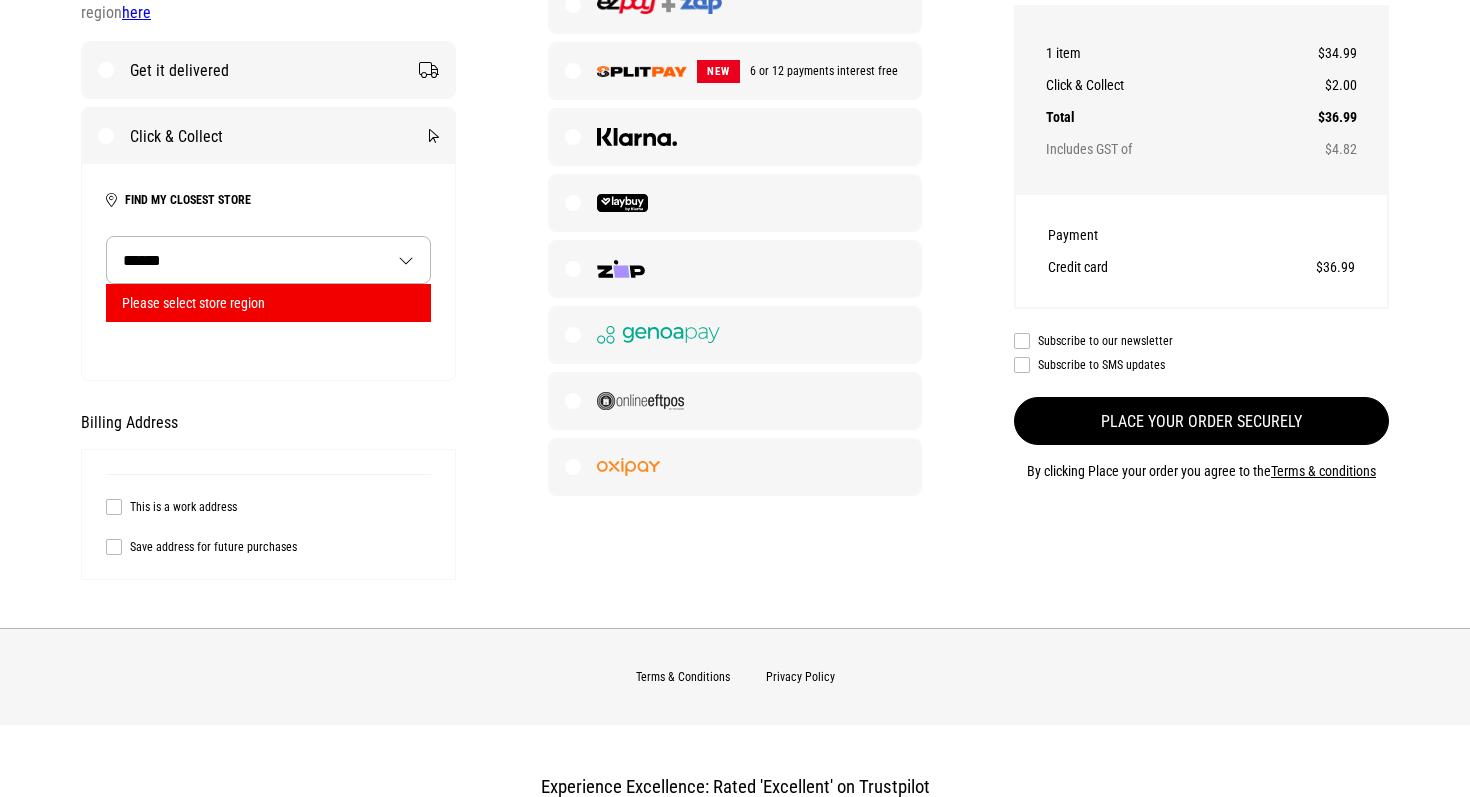 click on "Place your order securely" at bounding box center [1201, 421] 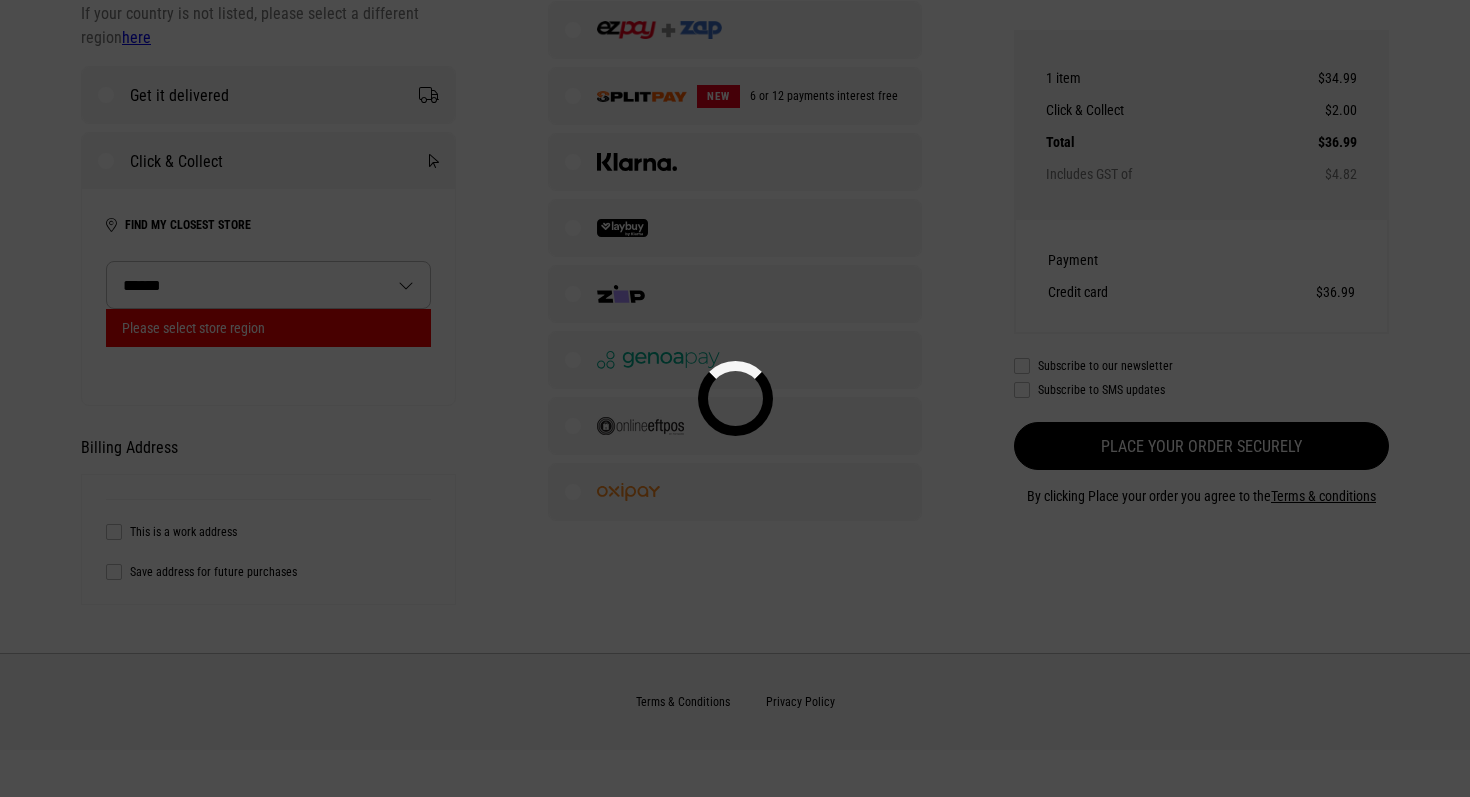 select on "**********" 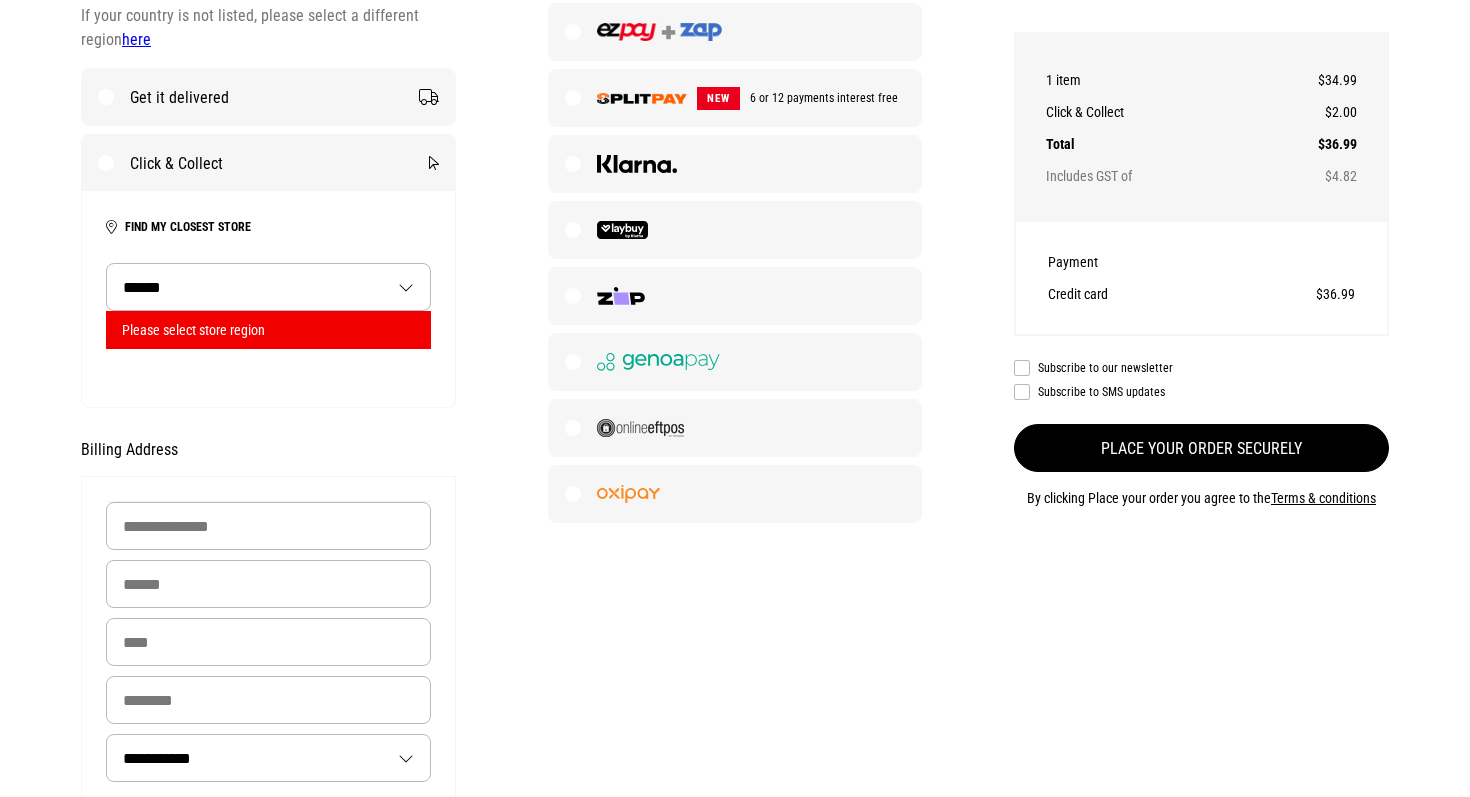 scroll, scrollTop: 494, scrollLeft: 0, axis: vertical 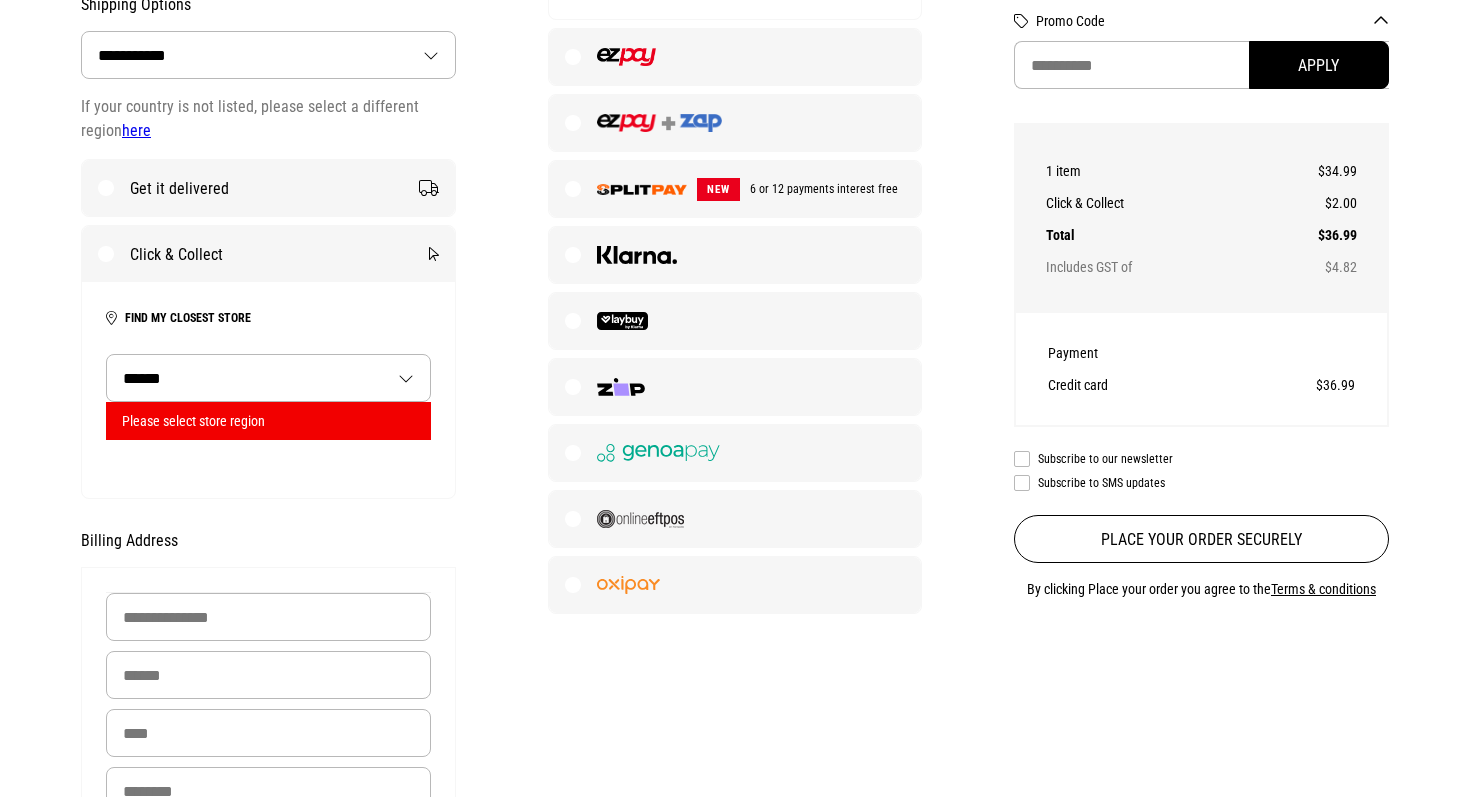 click on "[REDACTED]   [REDACTED] [REDACTED] [REDACTED] [REDACTED] [REDACTED]" at bounding box center (268, 378) 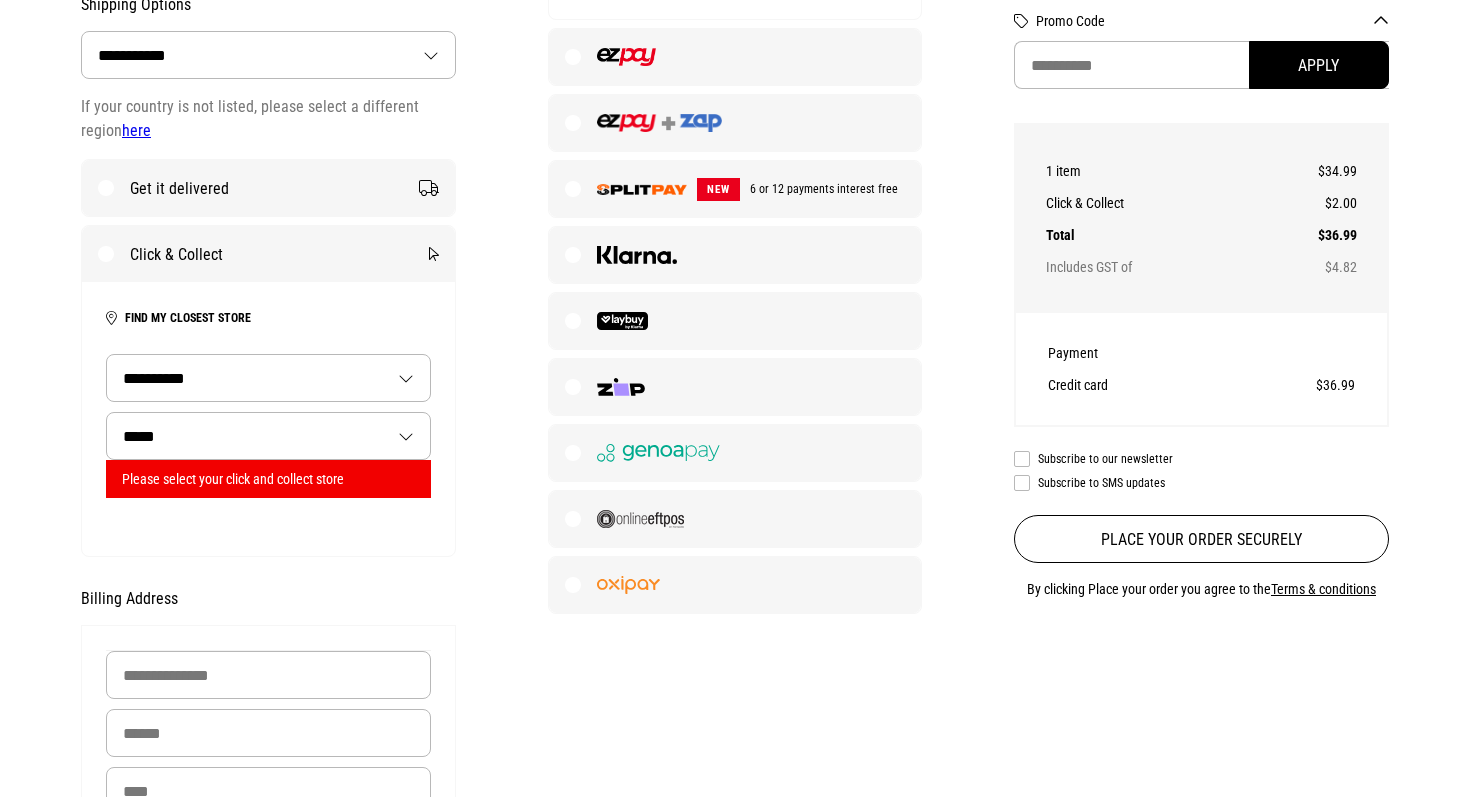 click on "[REDACTED]   [REDACTED]" at bounding box center (268, 436) 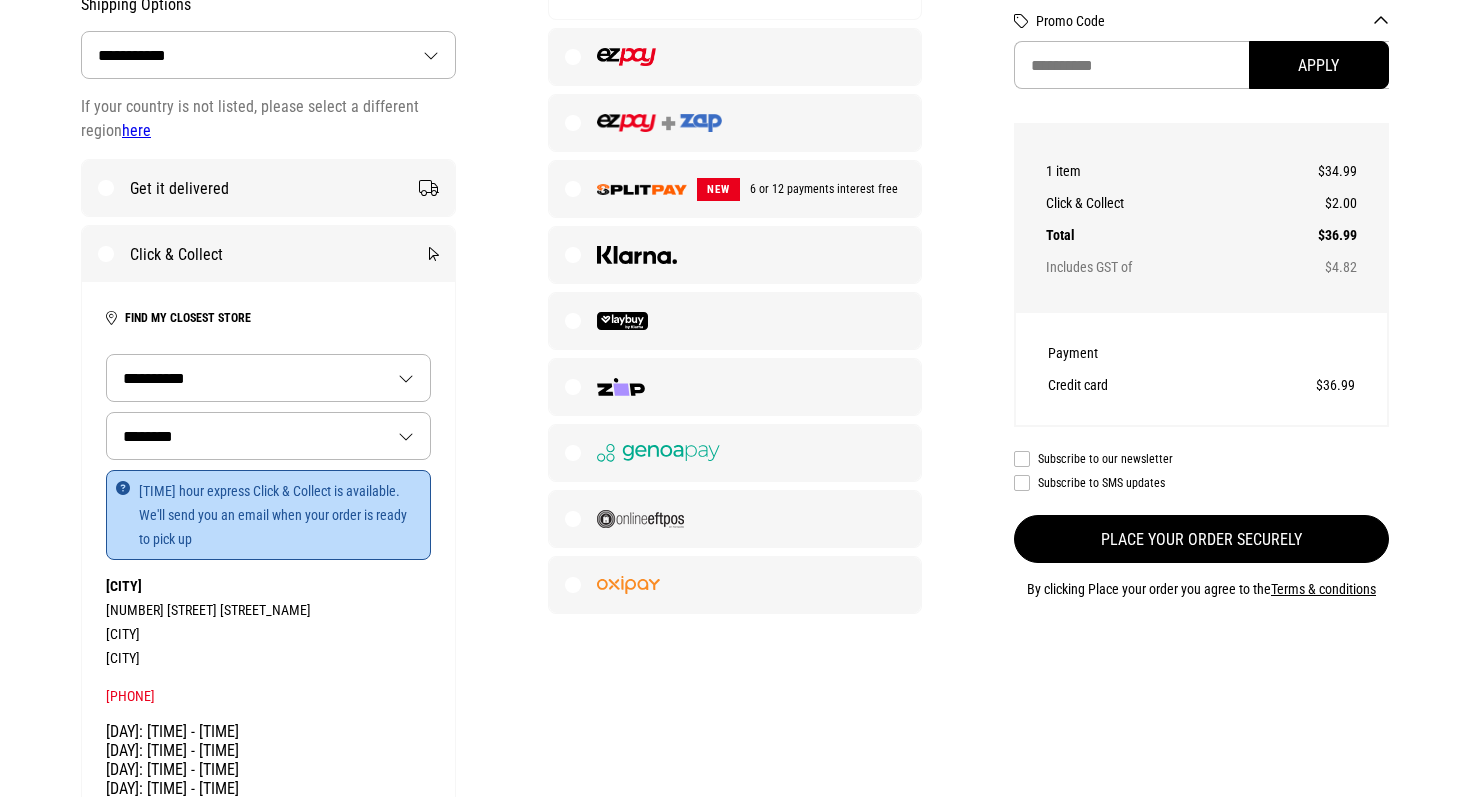 click on "Place your order securely" at bounding box center (1201, 539) 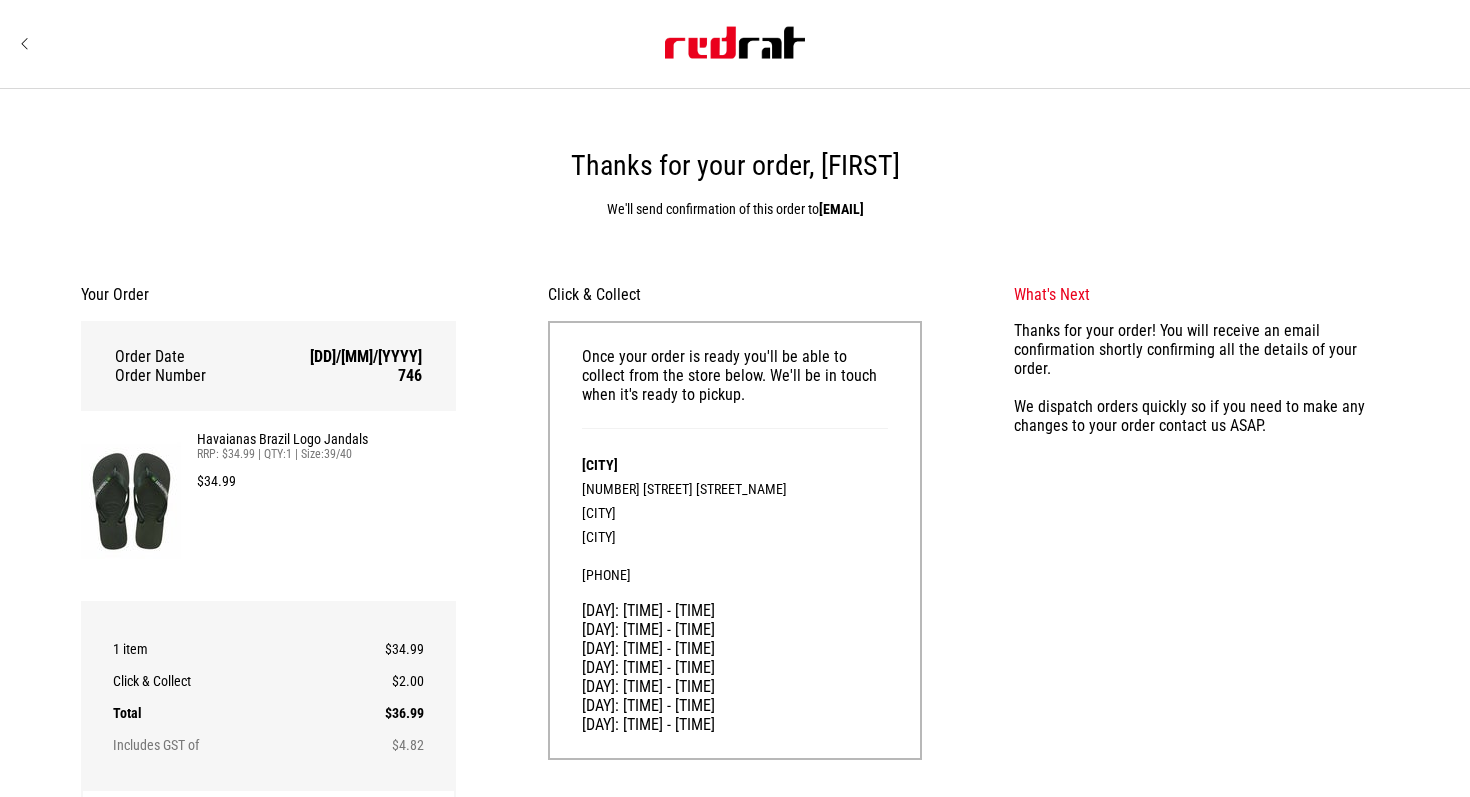 scroll, scrollTop: 0, scrollLeft: 0, axis: both 